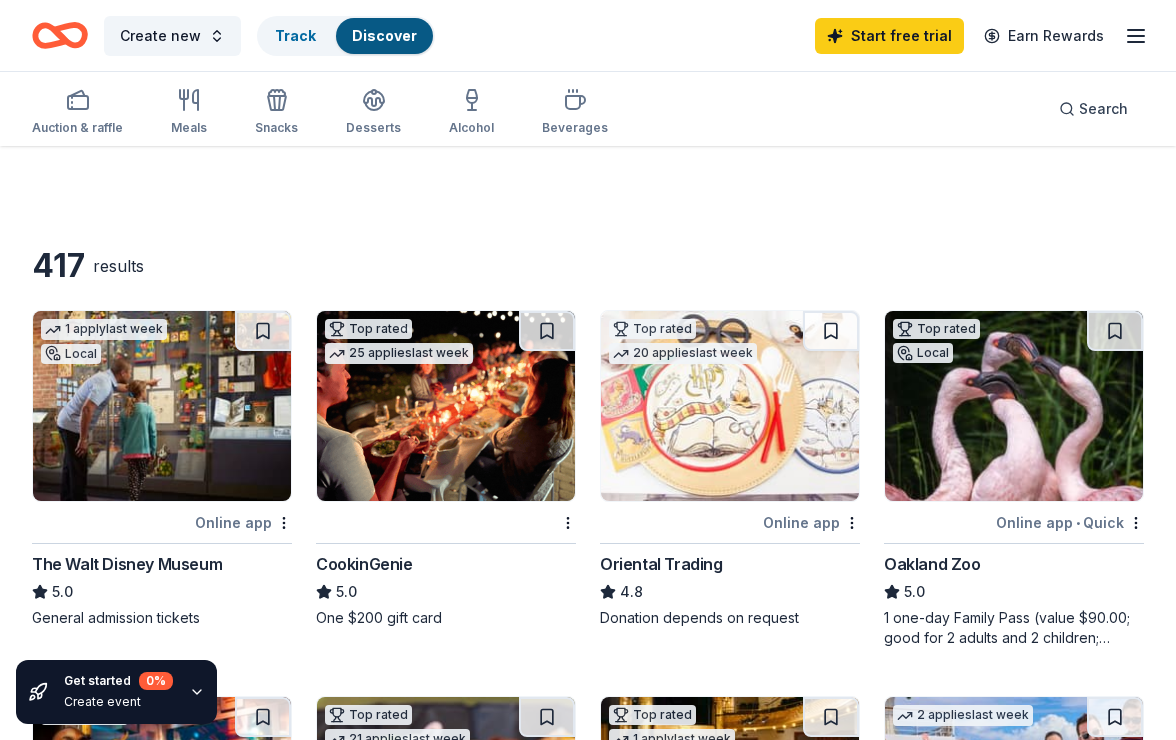 scroll, scrollTop: 1491, scrollLeft: 0, axis: vertical 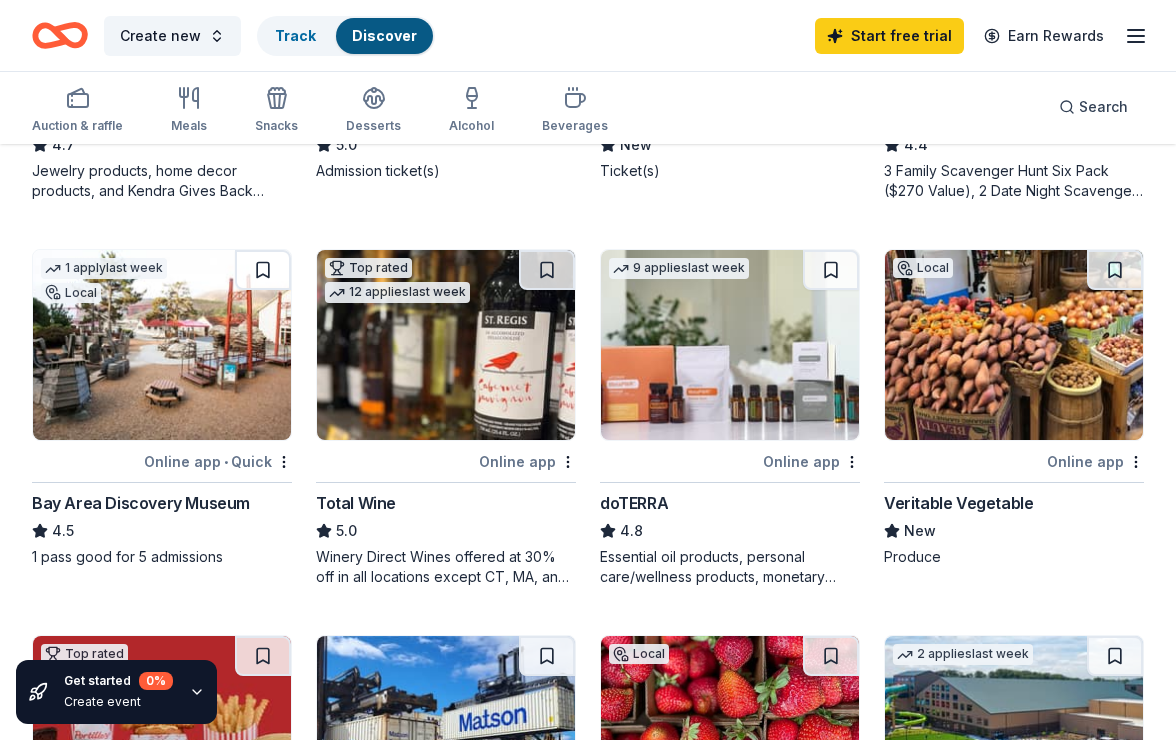 click on "Bay Area Discovery Museum" at bounding box center [141, 503] 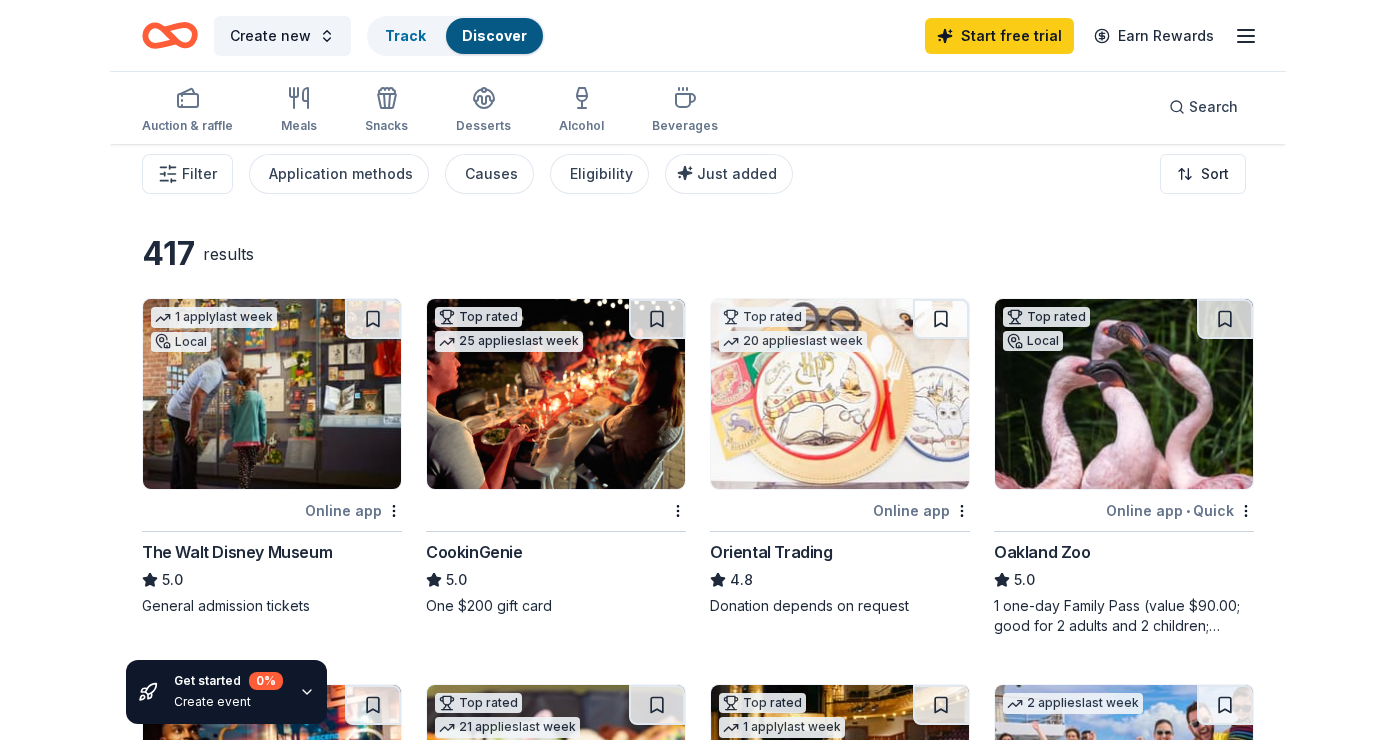 scroll, scrollTop: 0, scrollLeft: 0, axis: both 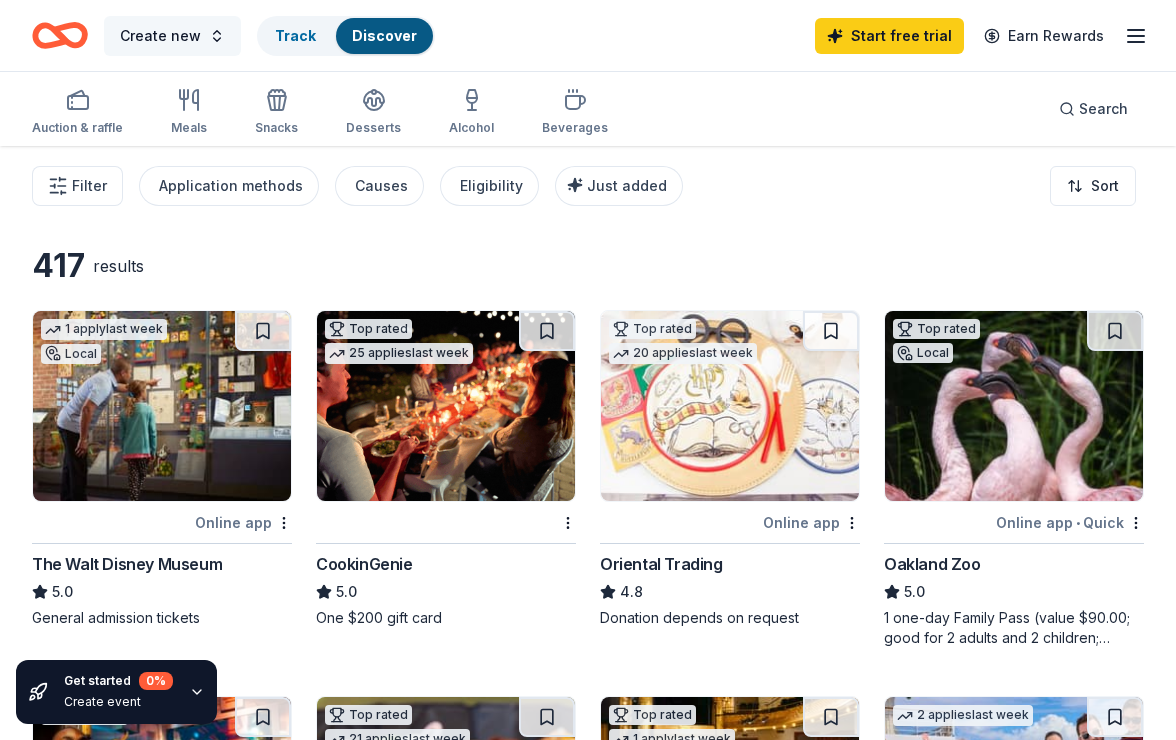 click on "Create new" at bounding box center (172, 36) 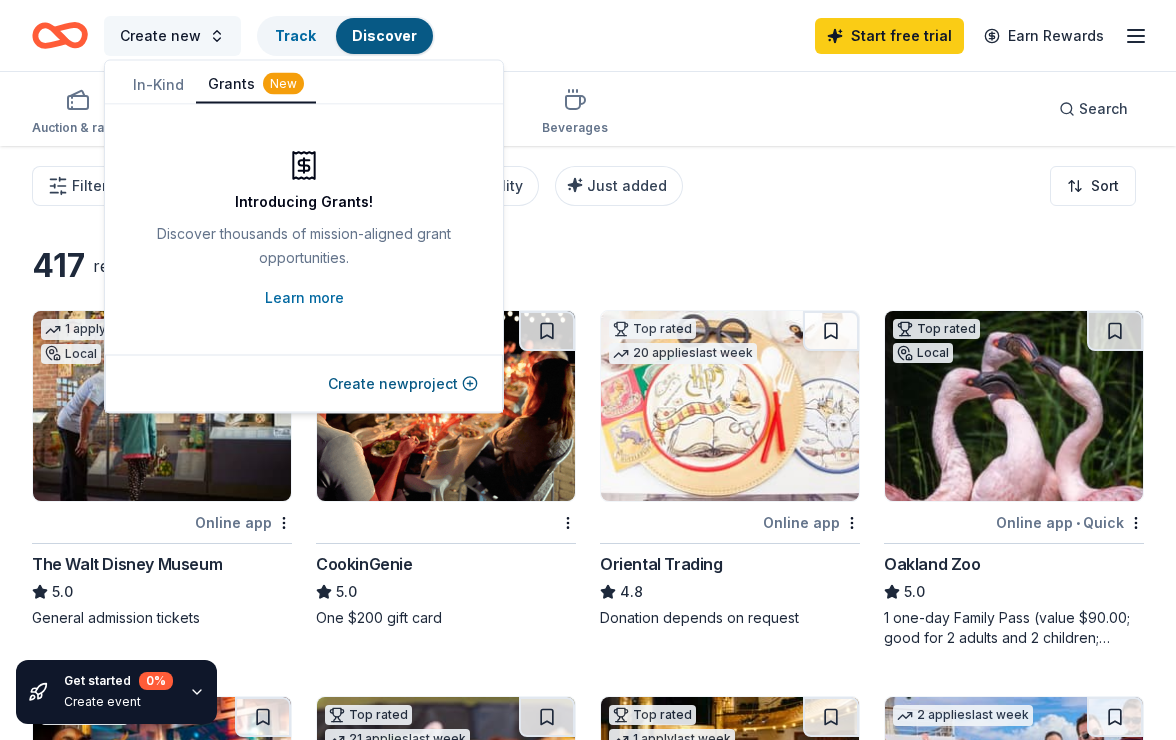 click on "Create new" at bounding box center [160, 36] 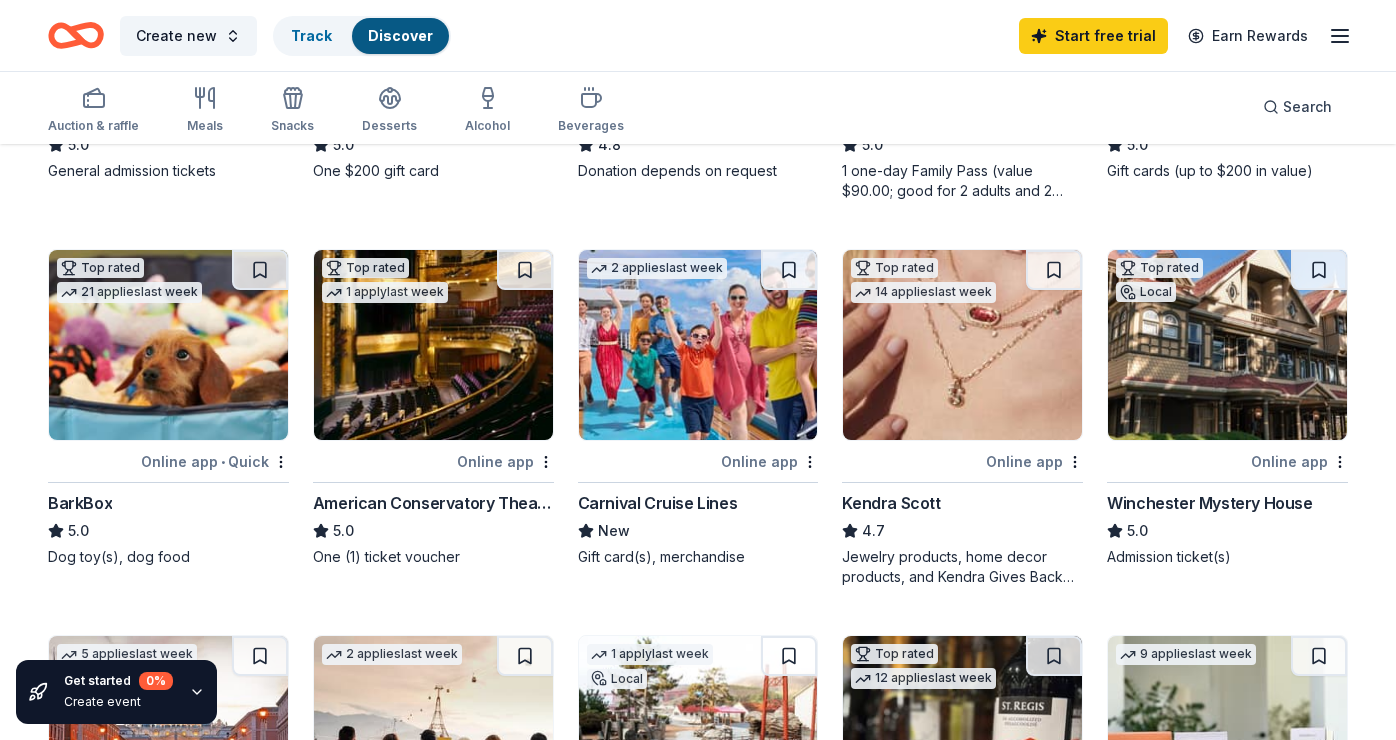 scroll, scrollTop: 453, scrollLeft: 0, axis: vertical 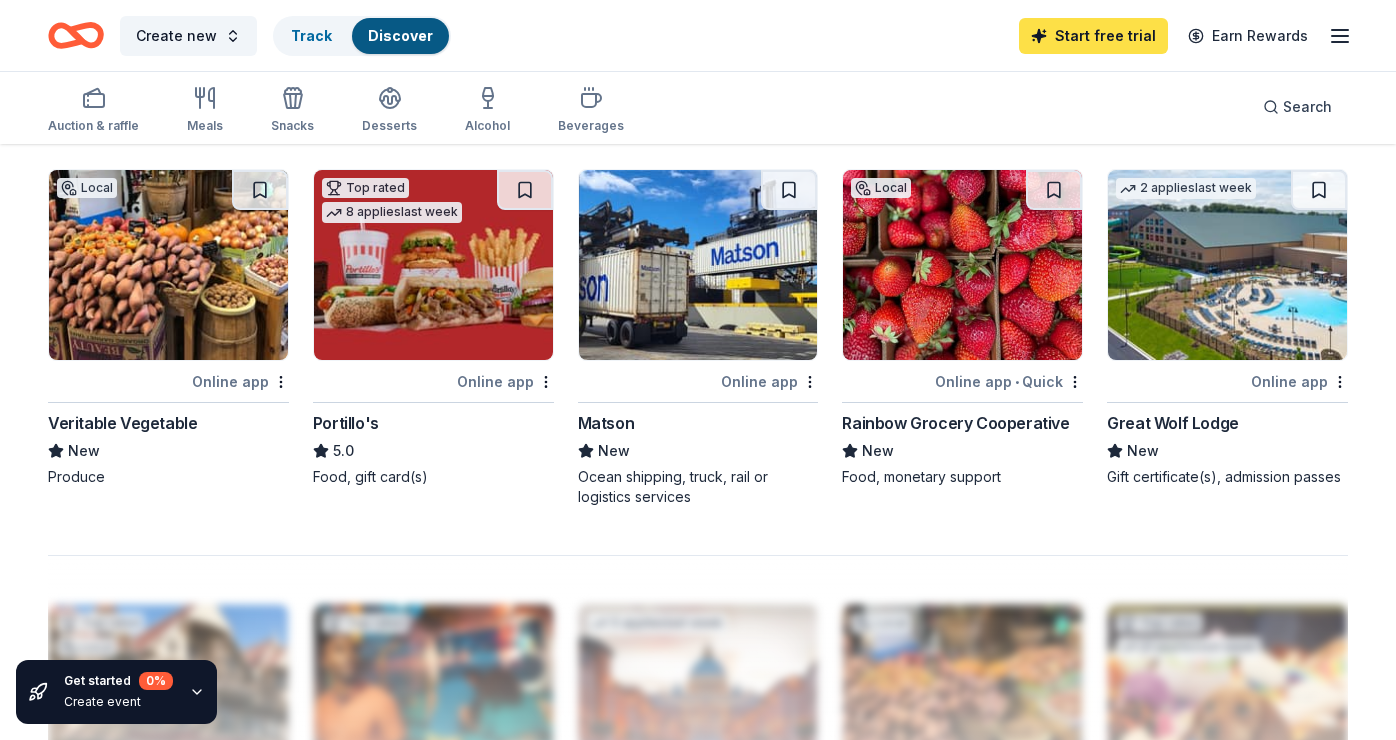 click on "Start free  trial" at bounding box center [1093, 36] 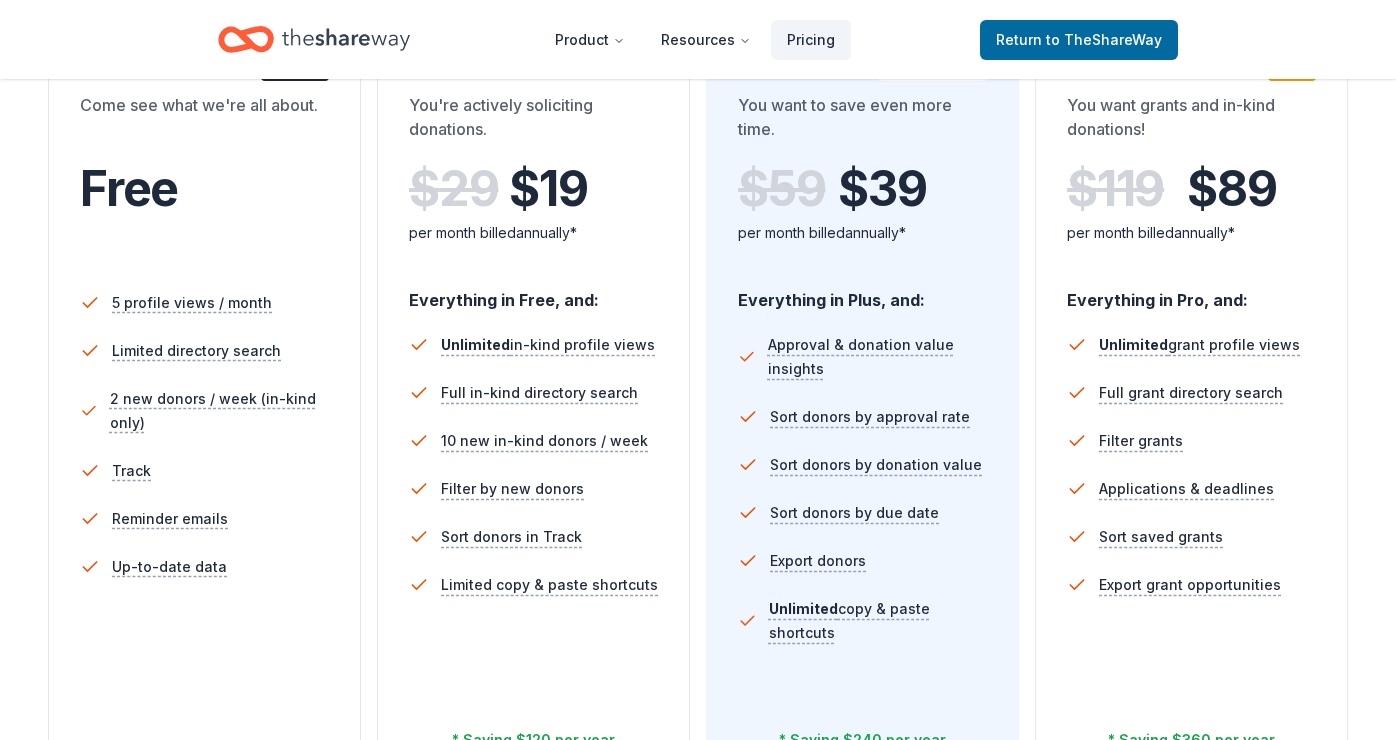 scroll, scrollTop: 414, scrollLeft: 0, axis: vertical 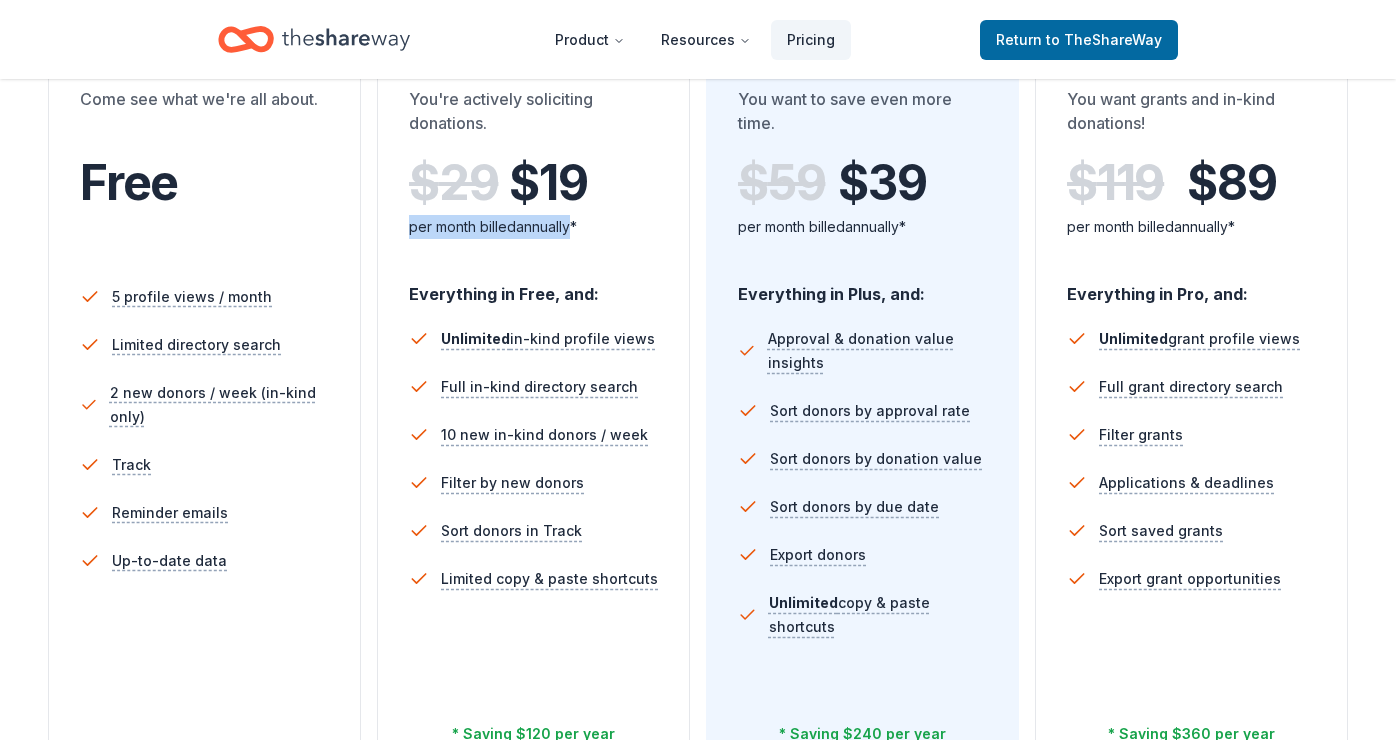 drag, startPoint x: 407, startPoint y: 226, endPoint x: 573, endPoint y: 226, distance: 166 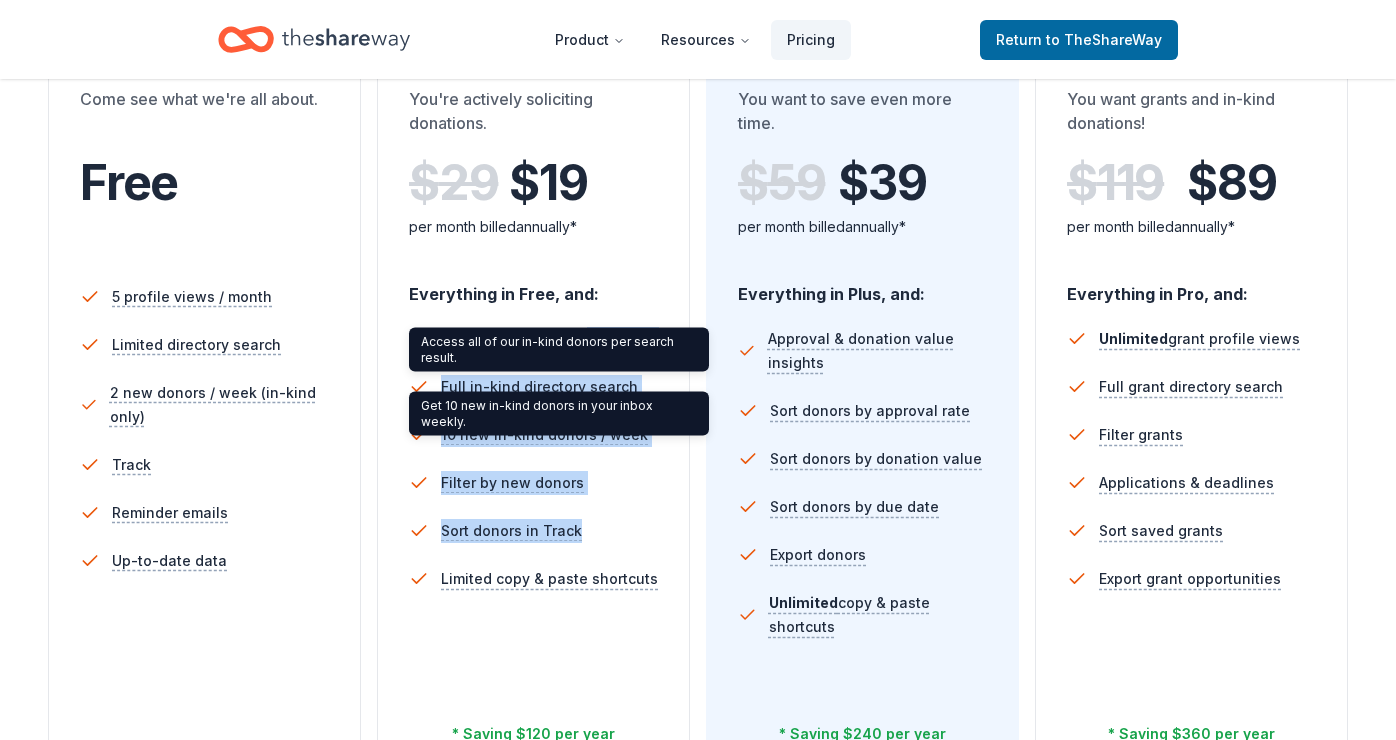 drag, startPoint x: 495, startPoint y: 309, endPoint x: 599, endPoint y: 547, distance: 259.73062 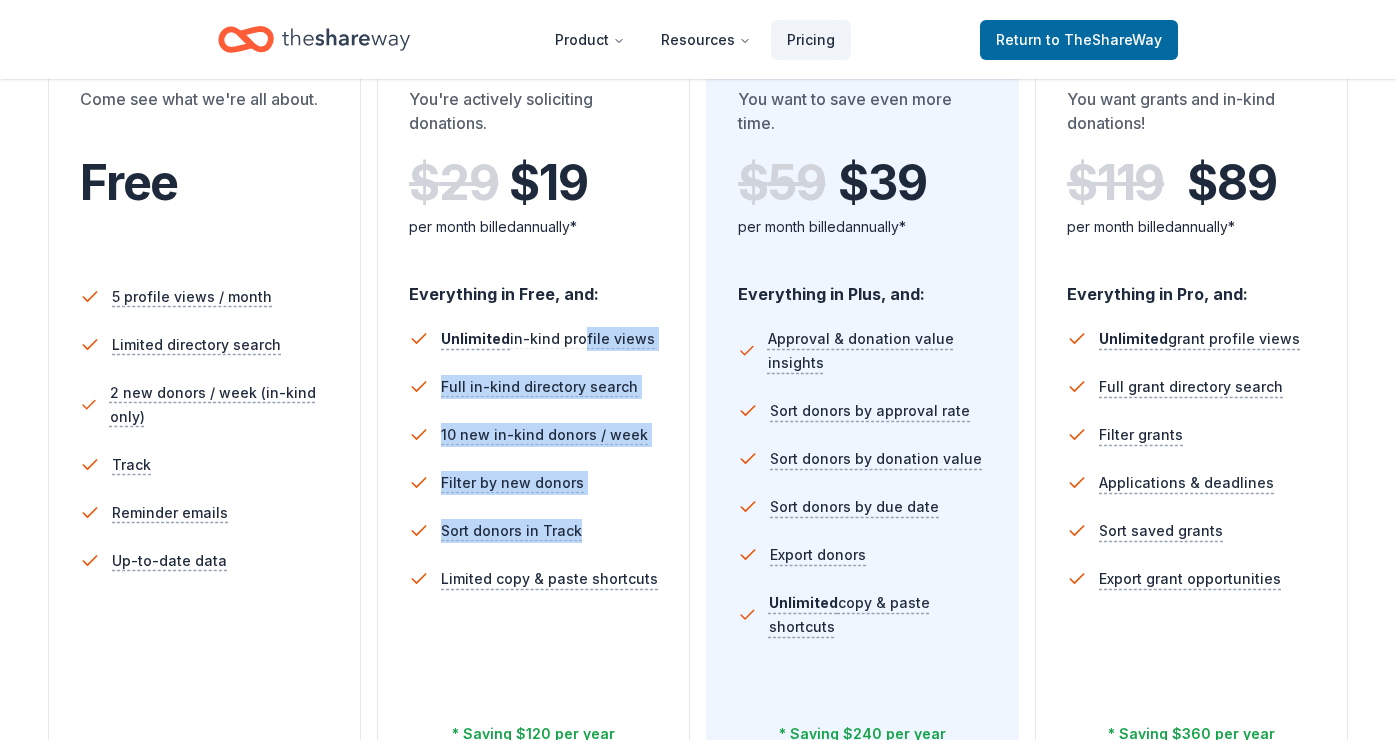 click on "Sort donors in Track" at bounding box center (533, 531) 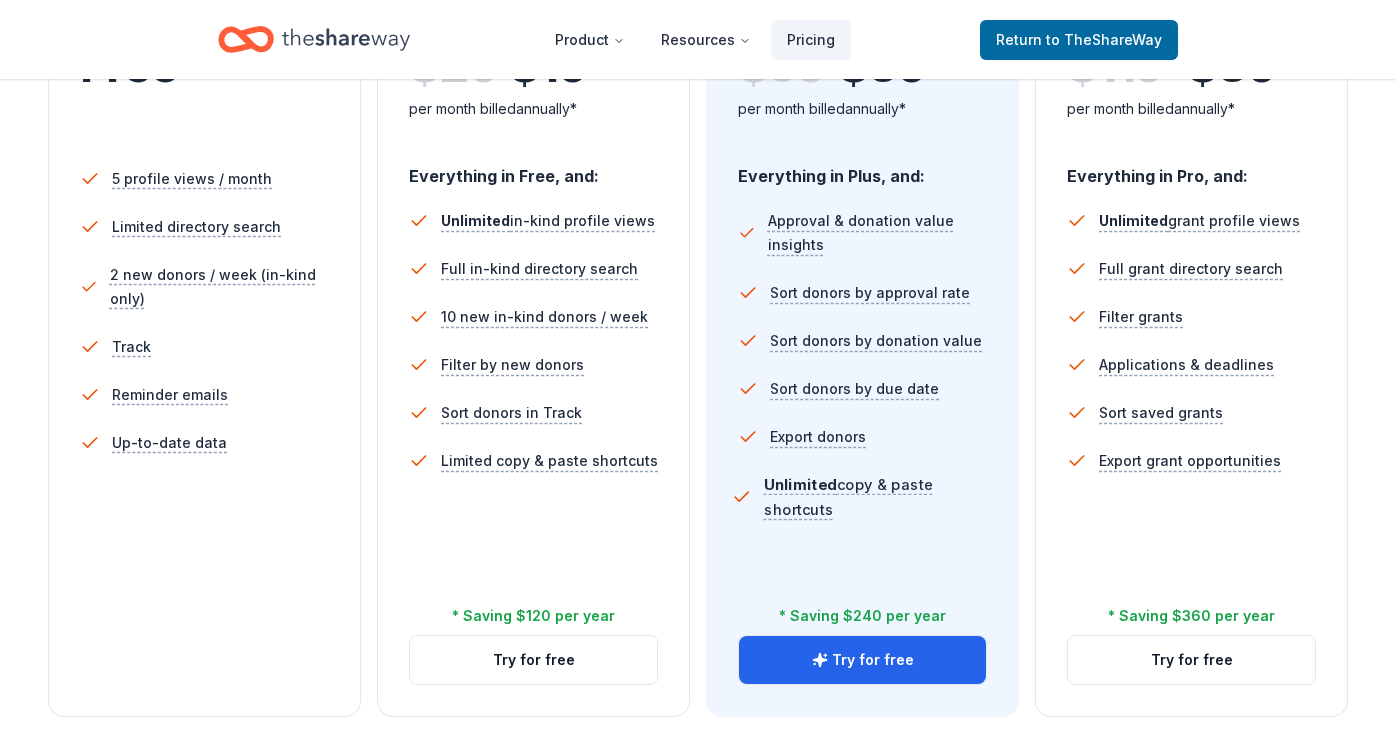 scroll, scrollTop: 606, scrollLeft: 0, axis: vertical 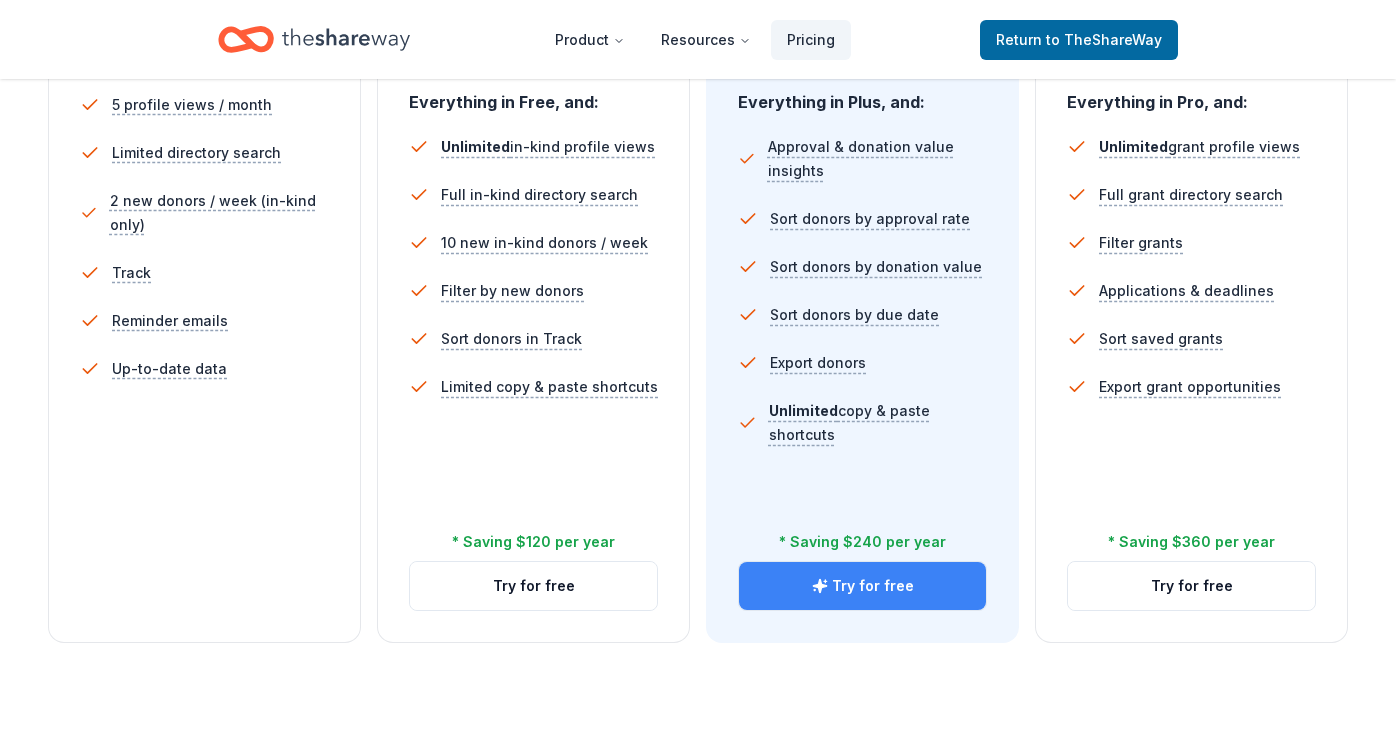click on "Try for free" at bounding box center (862, 586) 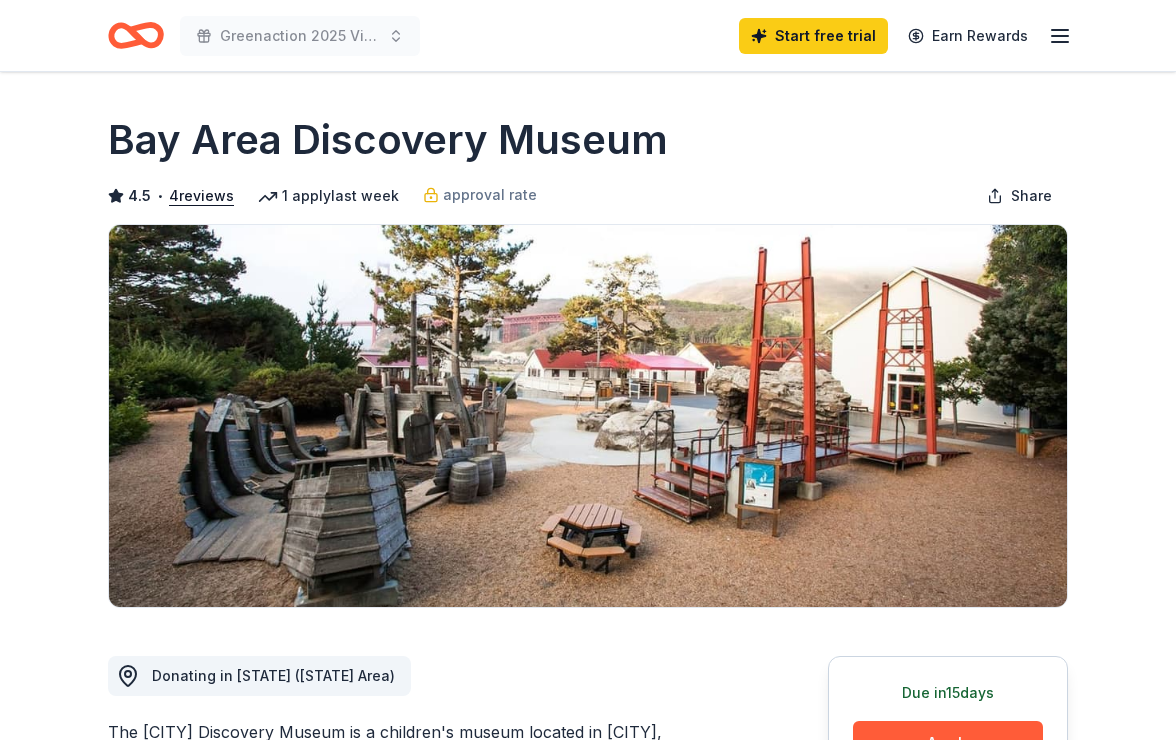 scroll, scrollTop: 0, scrollLeft: 0, axis: both 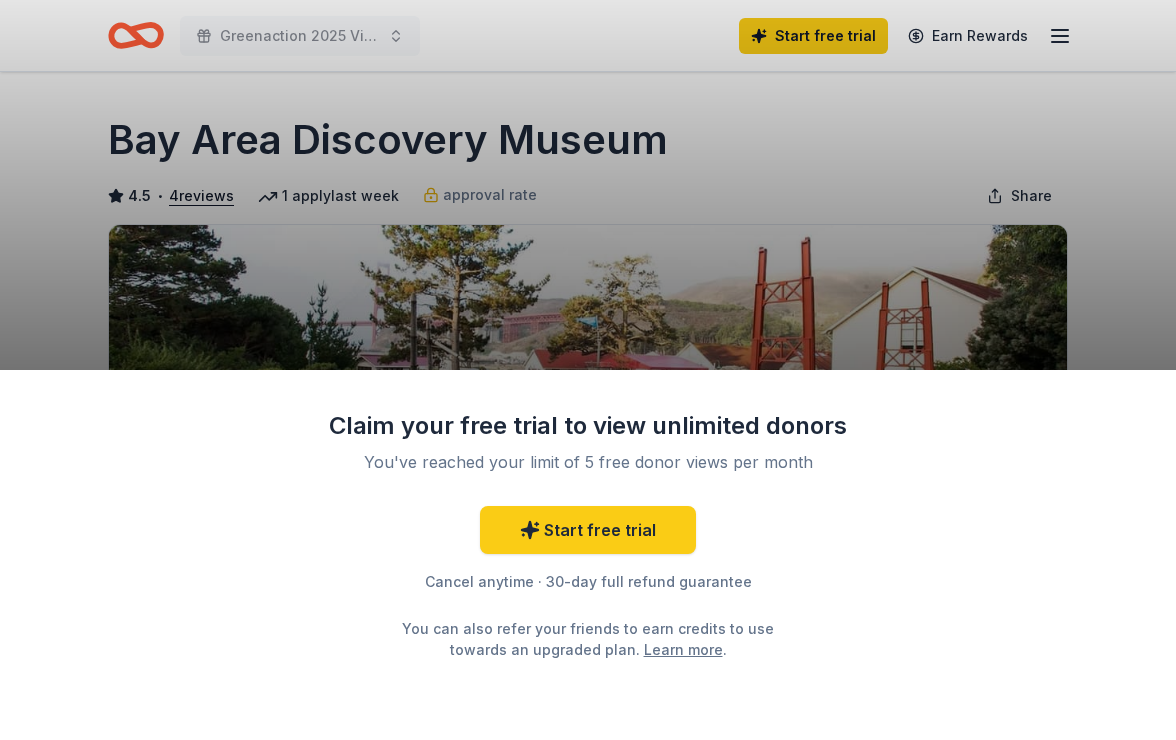 click on "Claim your free trial to view unlimited donors You've reached your limit of 5 free donor views per month Start free  trial Cancel anytime · 30-day full refund guarantee You can also refer your friends to earn credits to use towards an upgraded plan.   Learn more ." at bounding box center [588, 370] 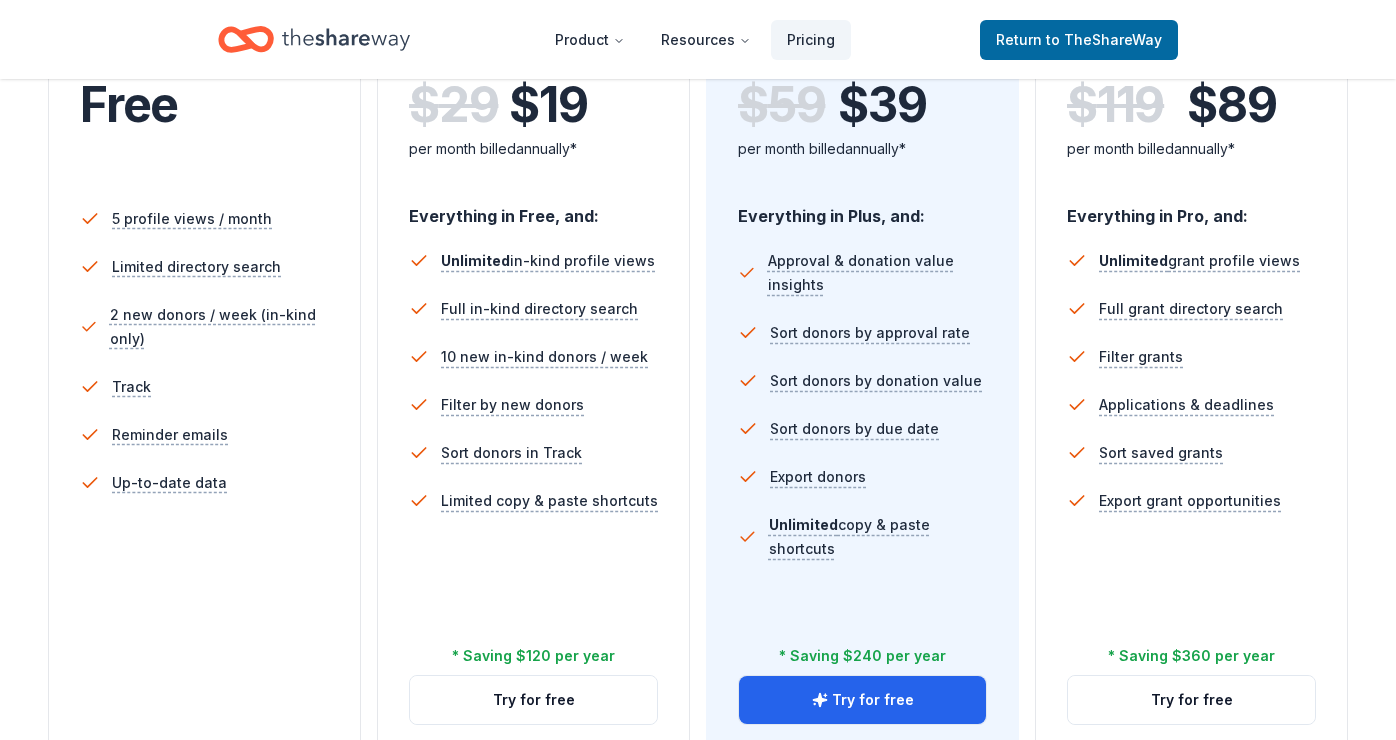 scroll, scrollTop: 563, scrollLeft: 0, axis: vertical 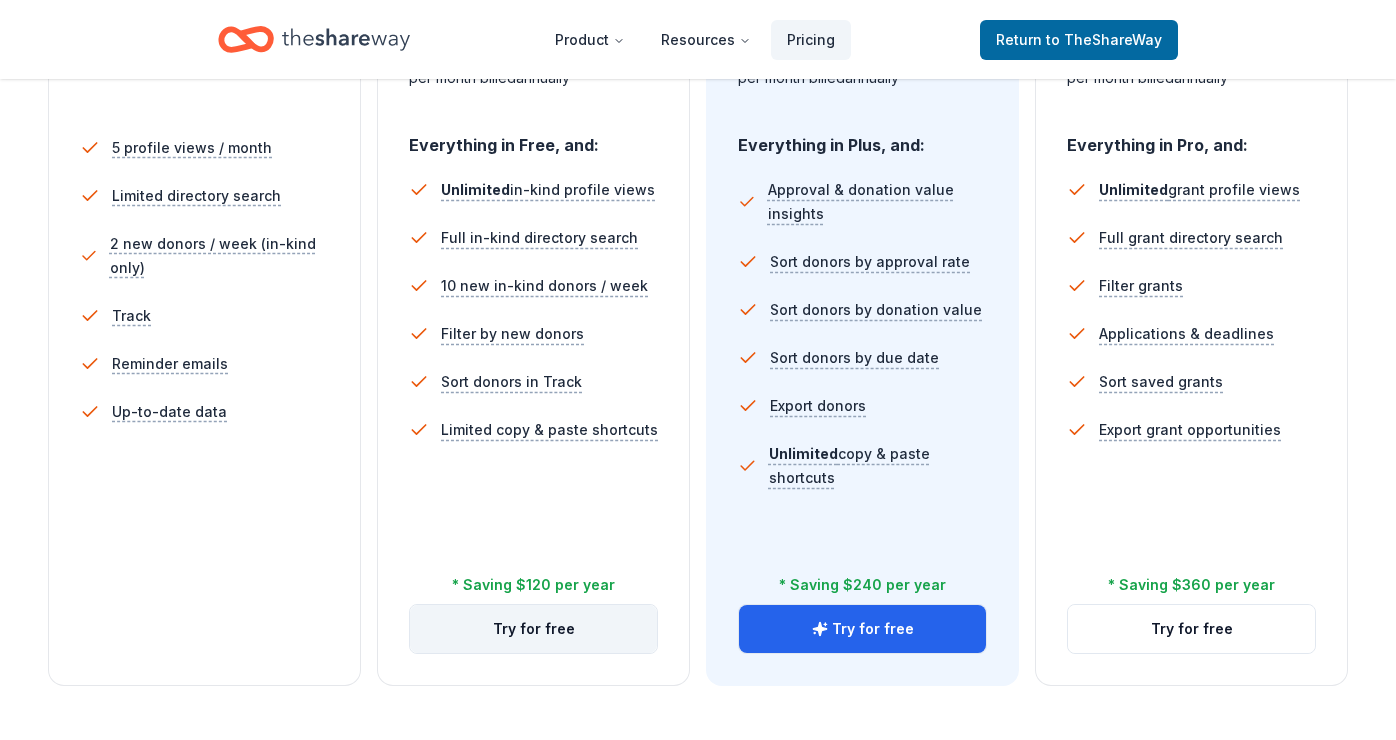 click on "Try for free" at bounding box center (533, 629) 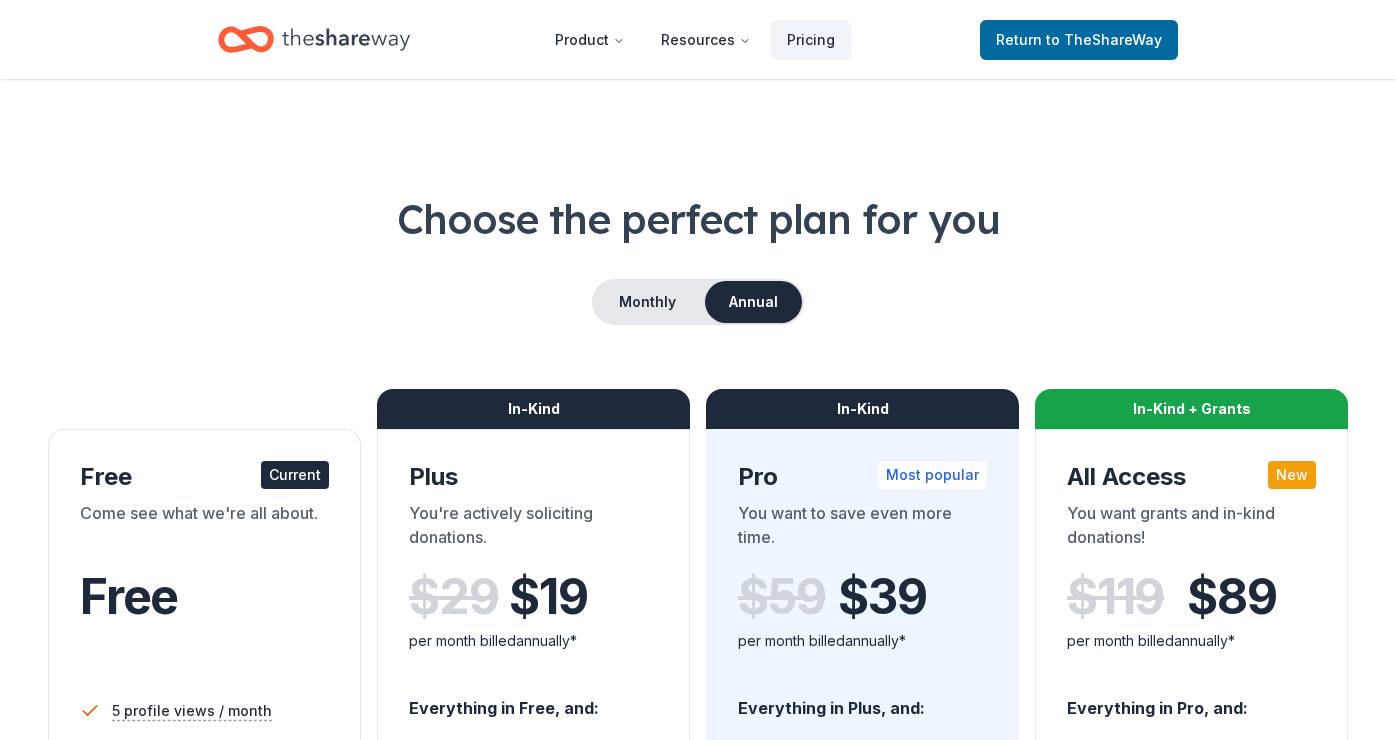 scroll, scrollTop: 606, scrollLeft: 0, axis: vertical 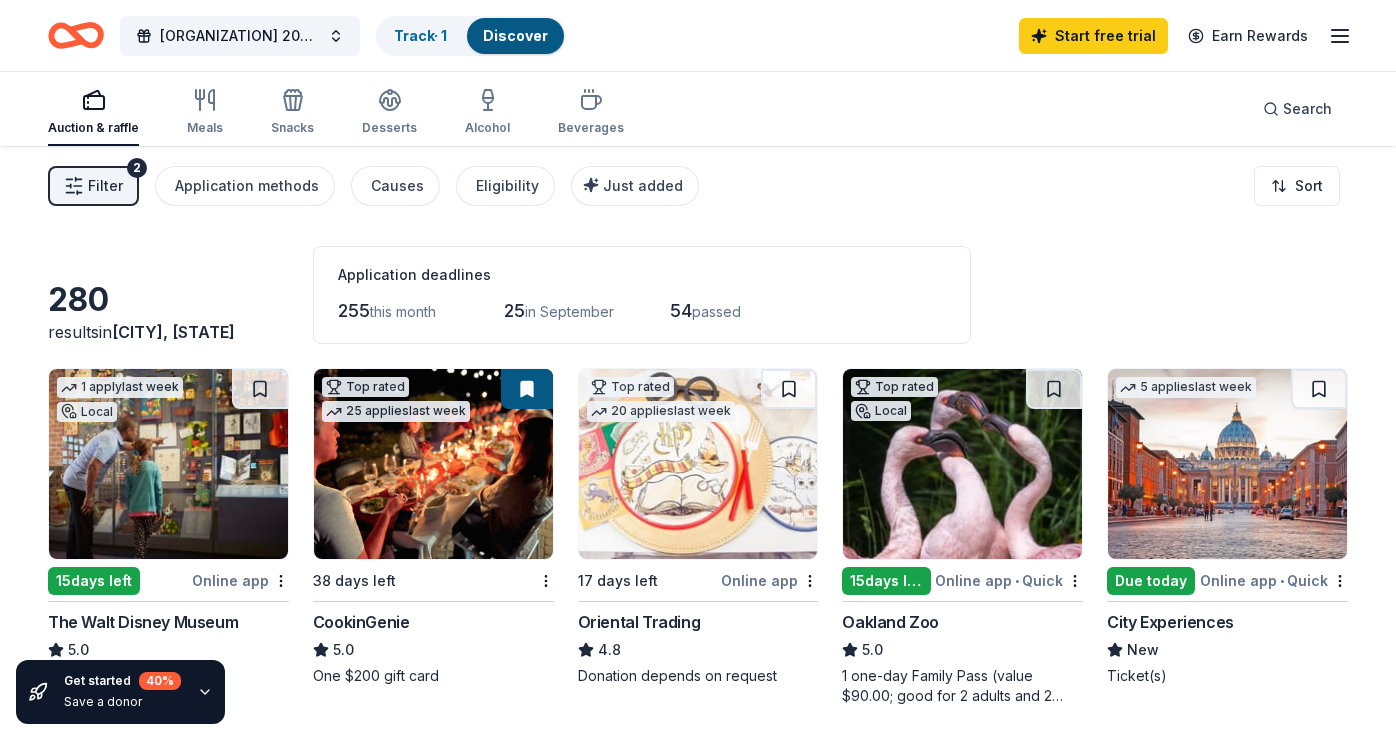 click on "Auction & raffle Meals Snacks Desserts Alcohol Beverages" at bounding box center [336, 113] 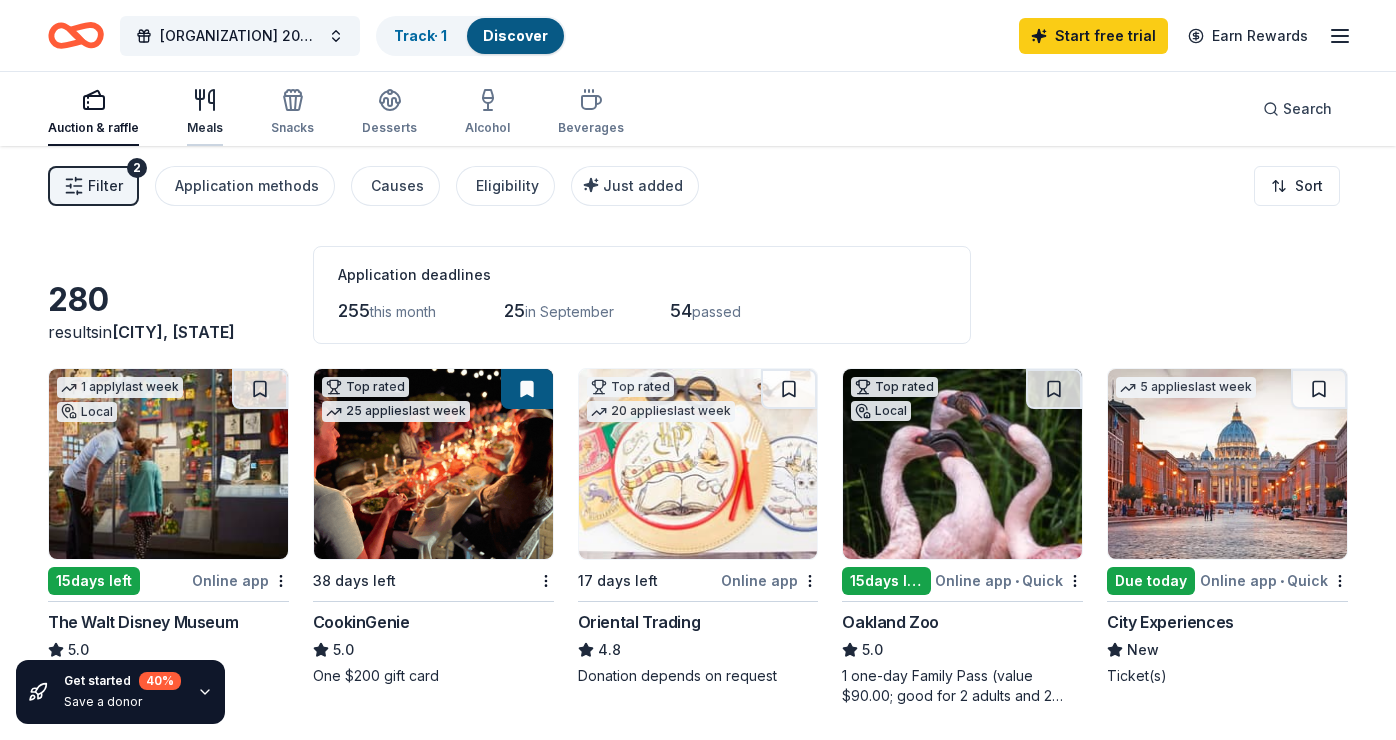 click 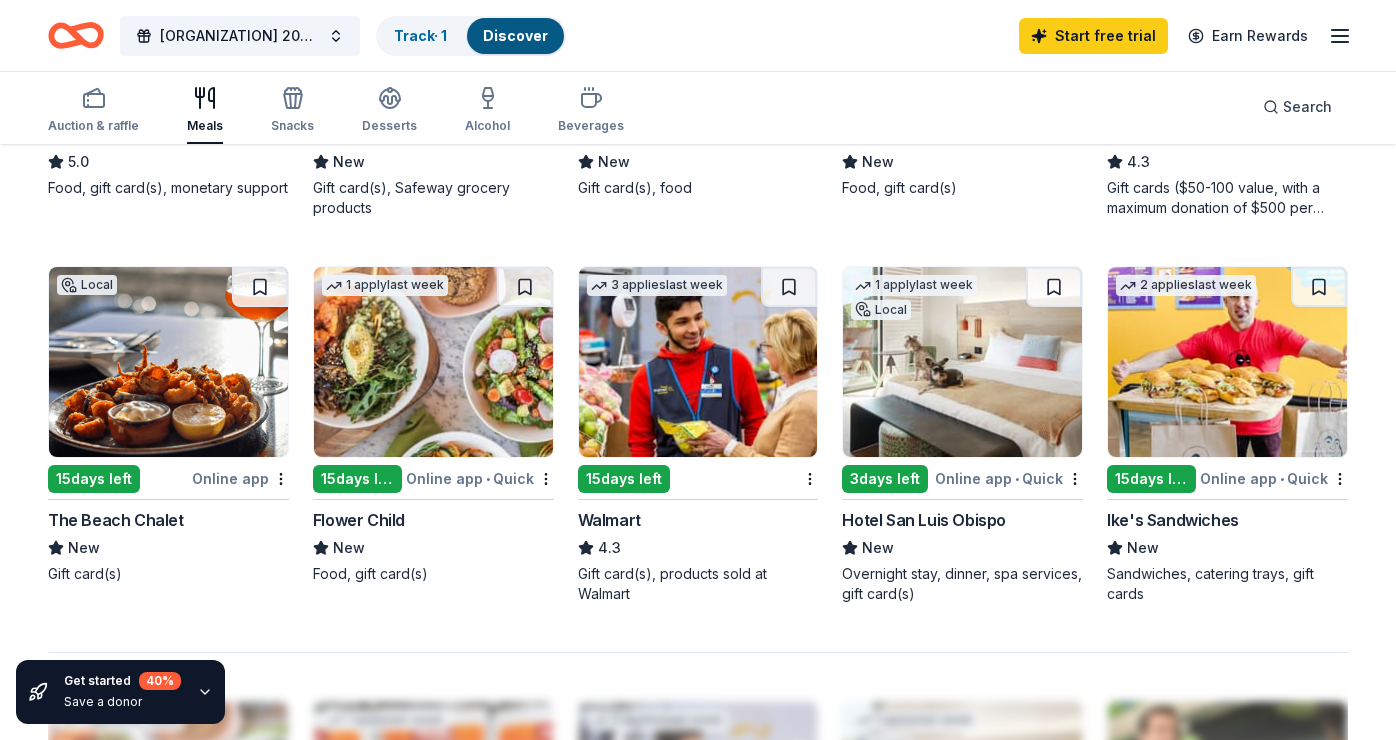 scroll, scrollTop: 1256, scrollLeft: 0, axis: vertical 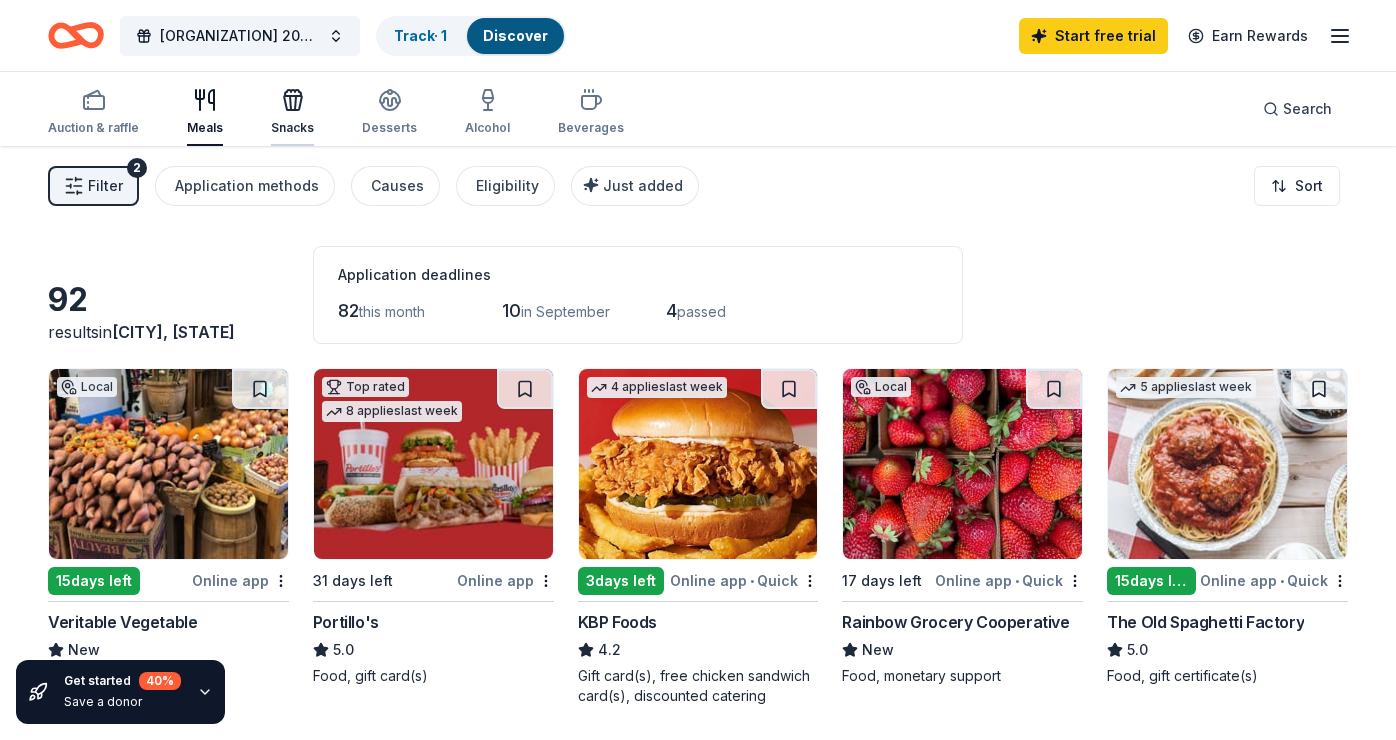 click 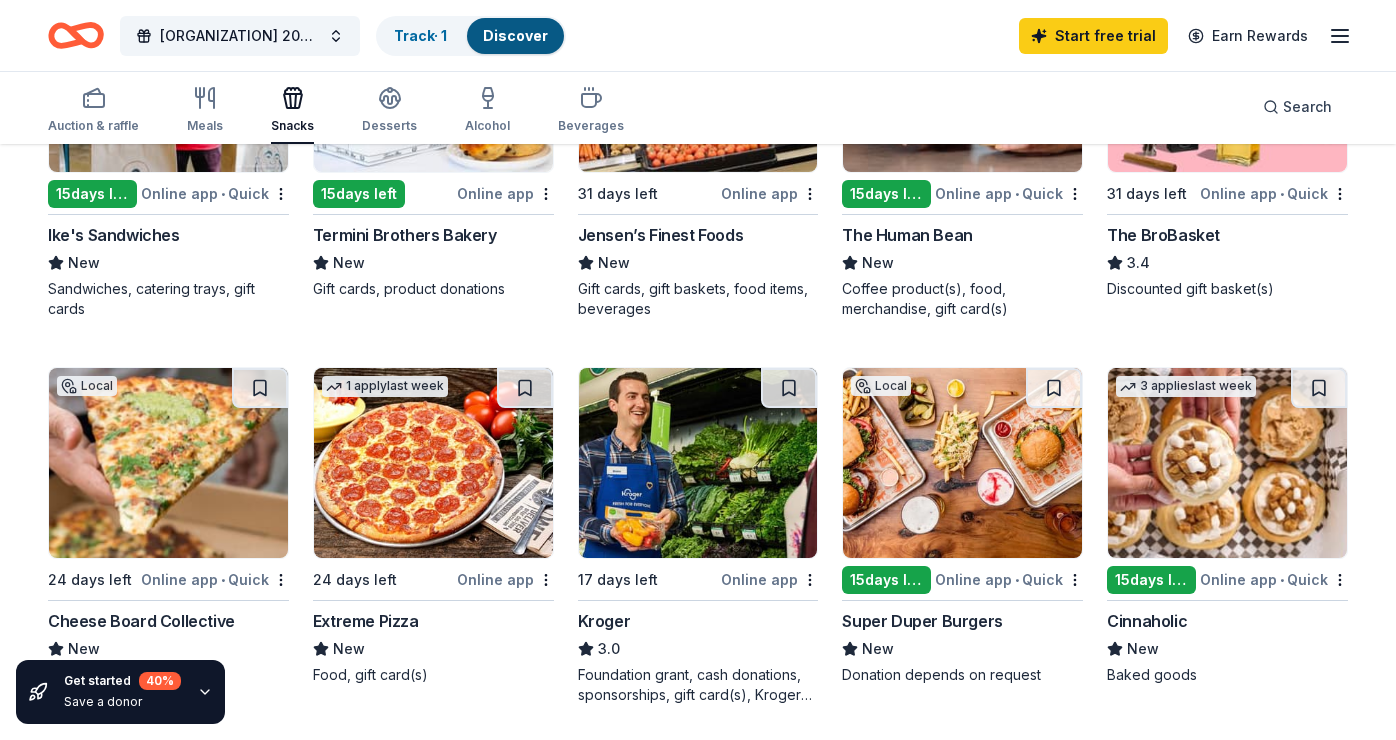 scroll, scrollTop: 1123, scrollLeft: 0, axis: vertical 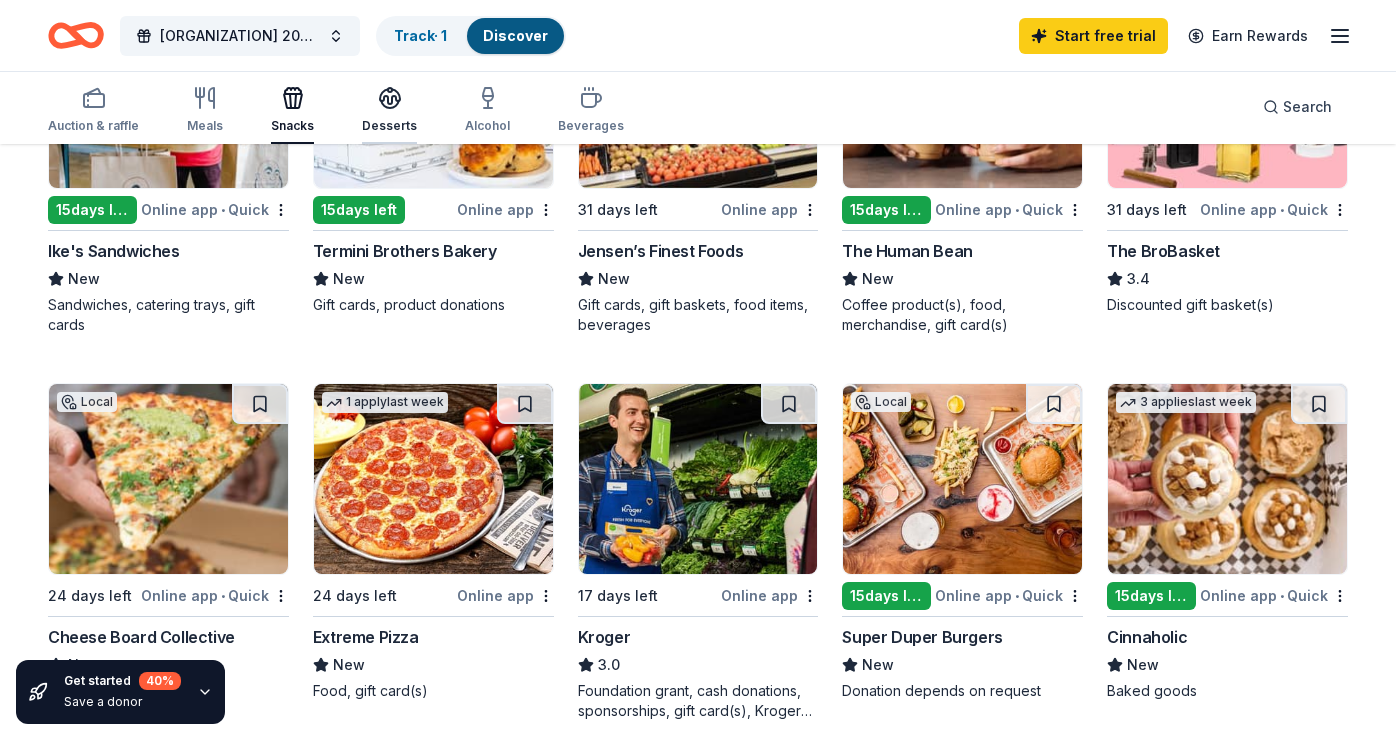 click 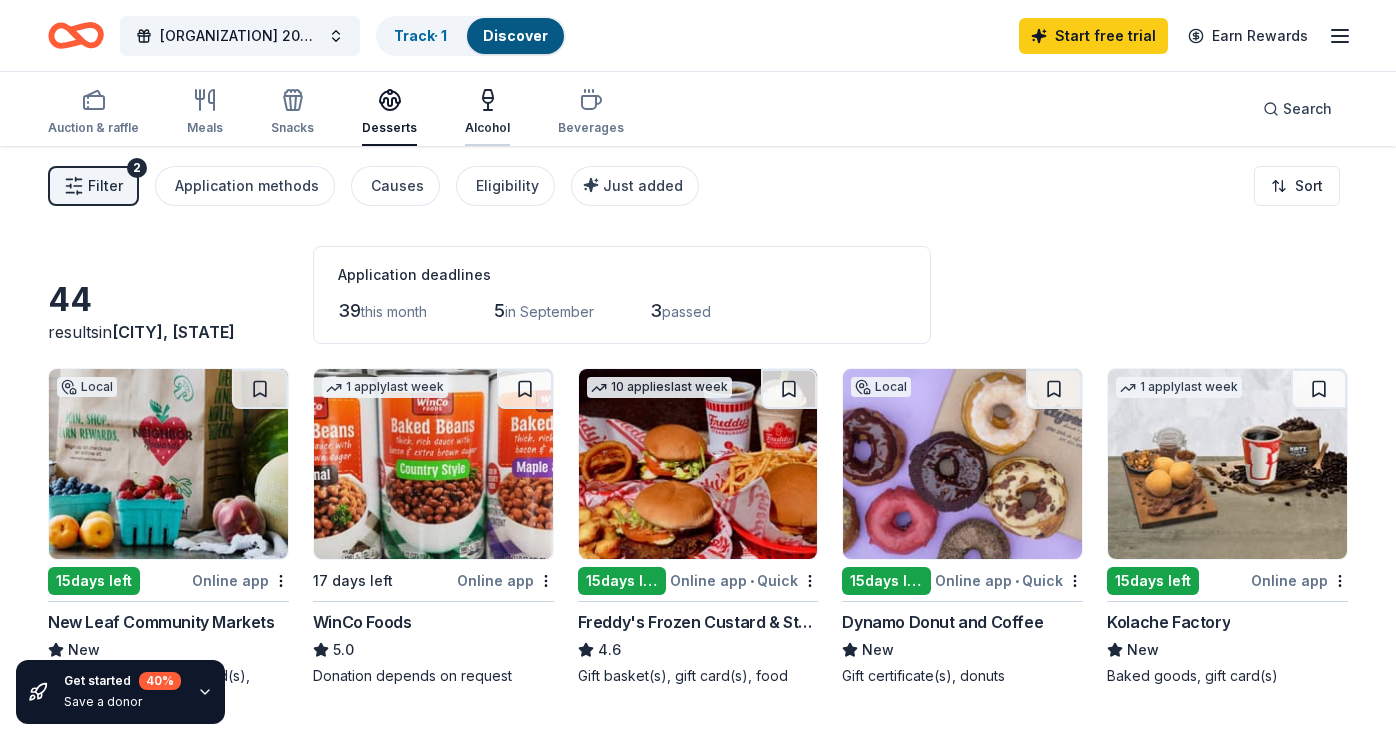 click 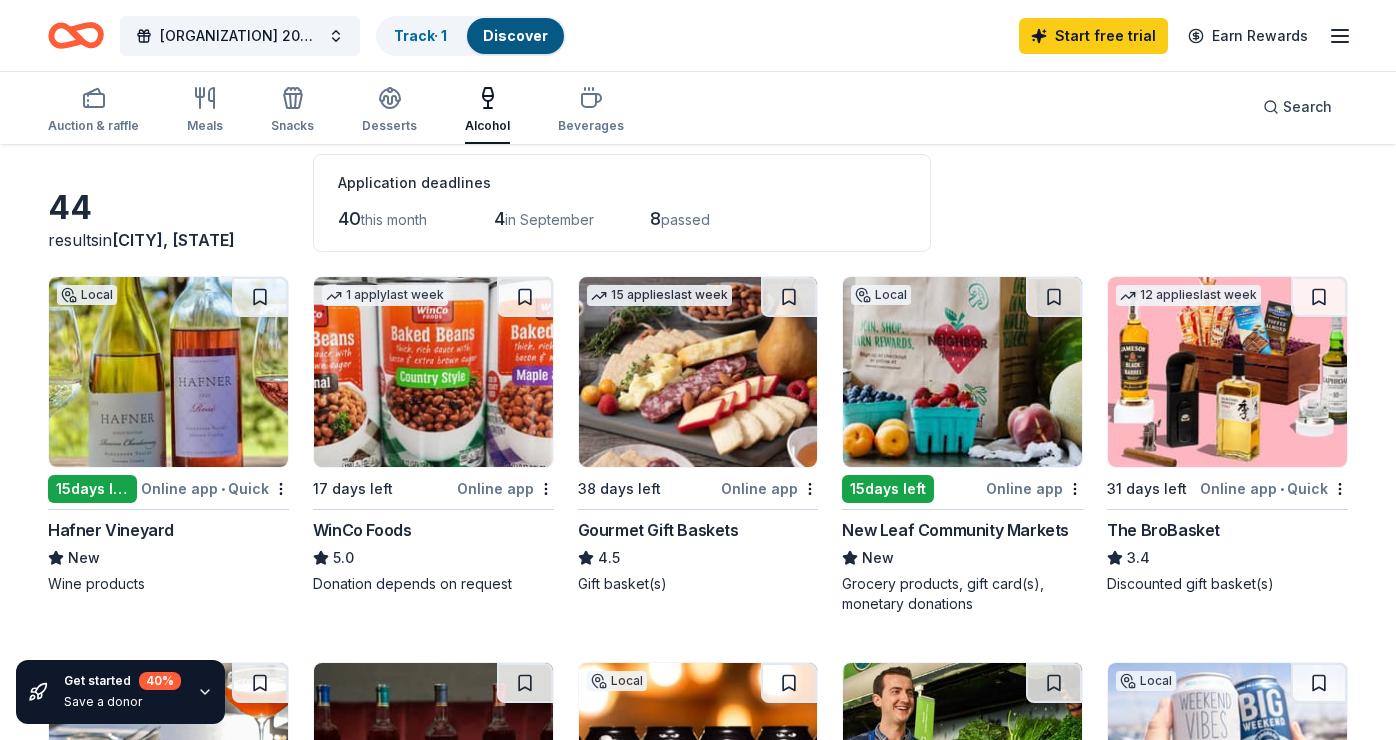 scroll, scrollTop: 100, scrollLeft: 0, axis: vertical 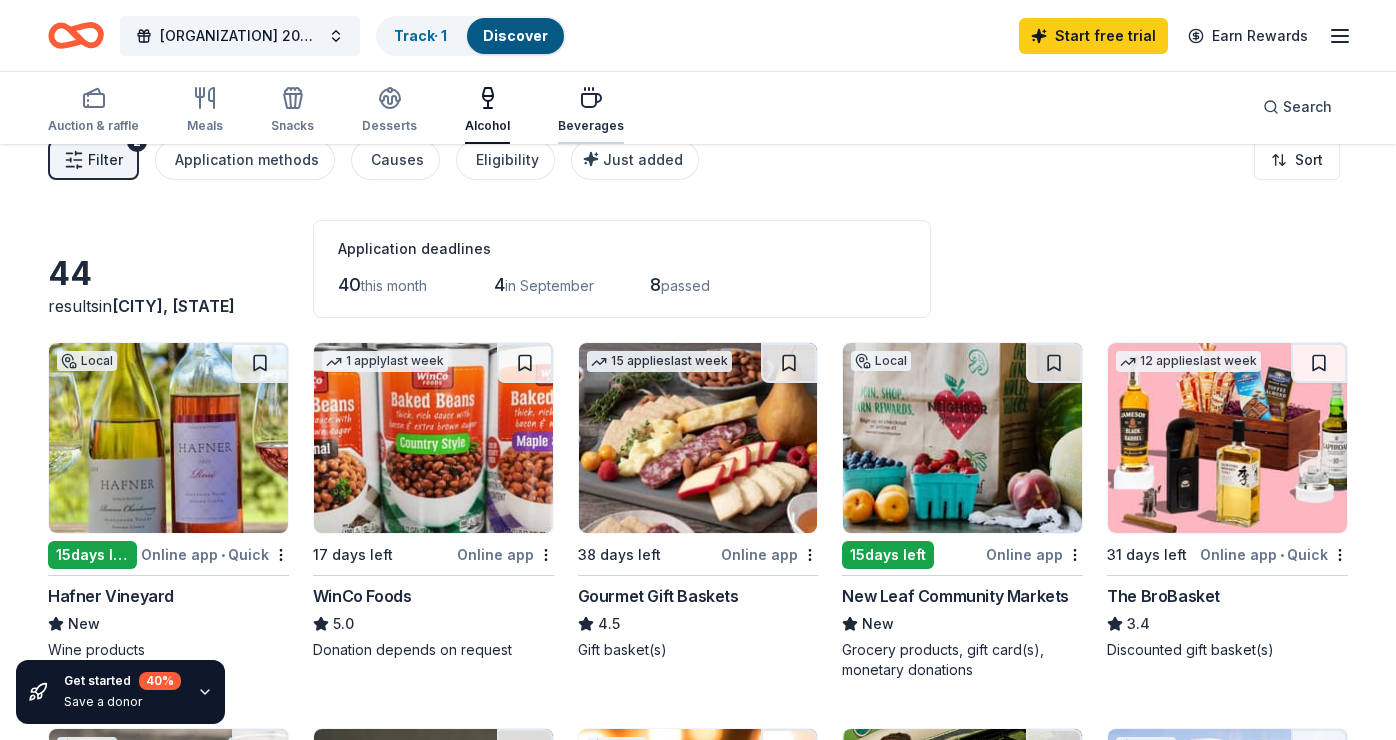 click 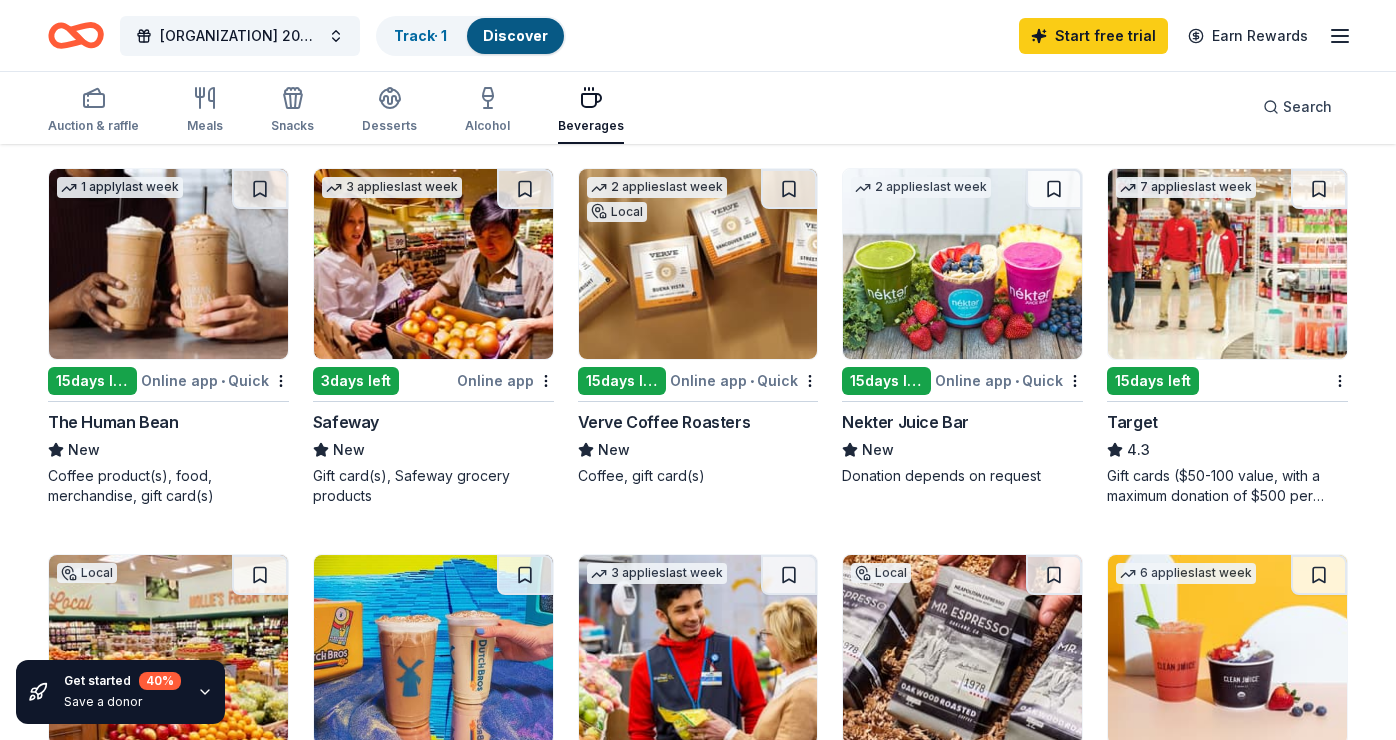 scroll, scrollTop: 975, scrollLeft: 0, axis: vertical 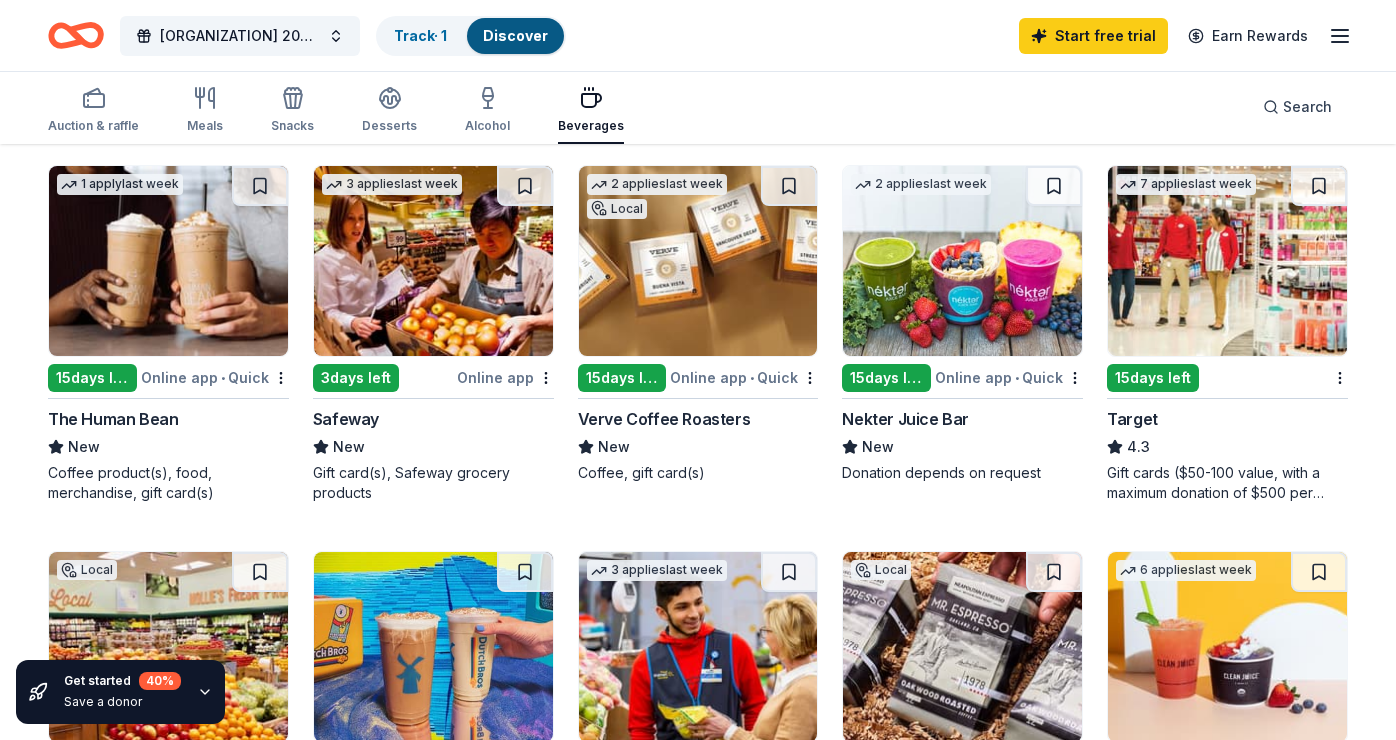 type 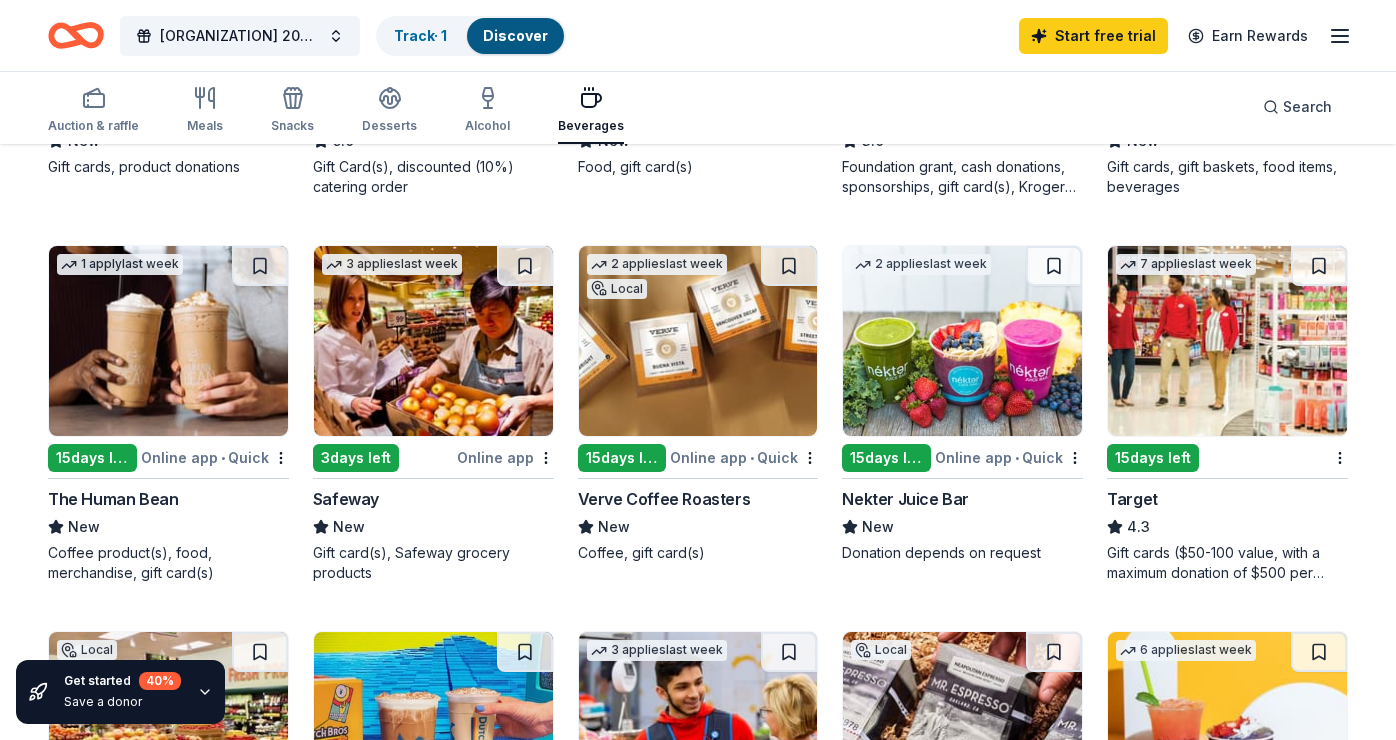 scroll, scrollTop: 737, scrollLeft: 0, axis: vertical 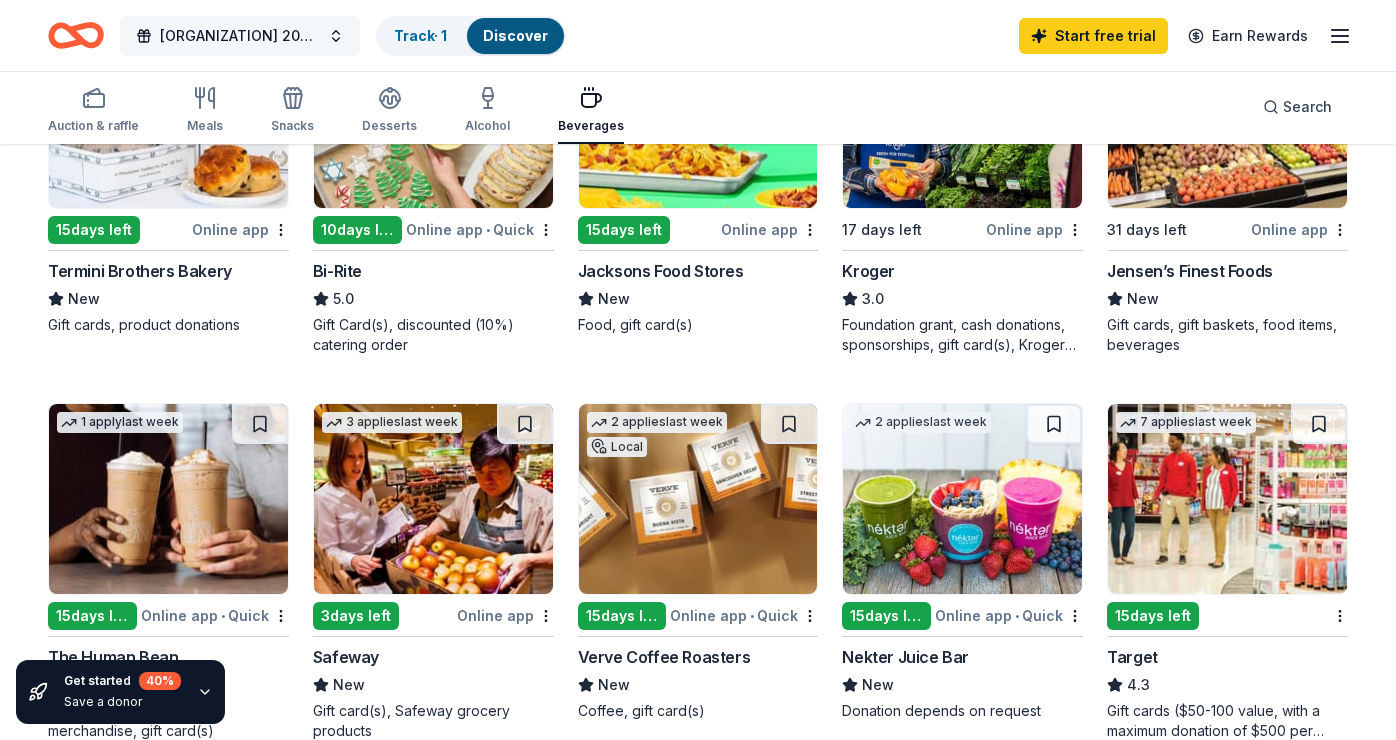 click on "Greenaction 2025 Virtual Auction" at bounding box center [240, 36] 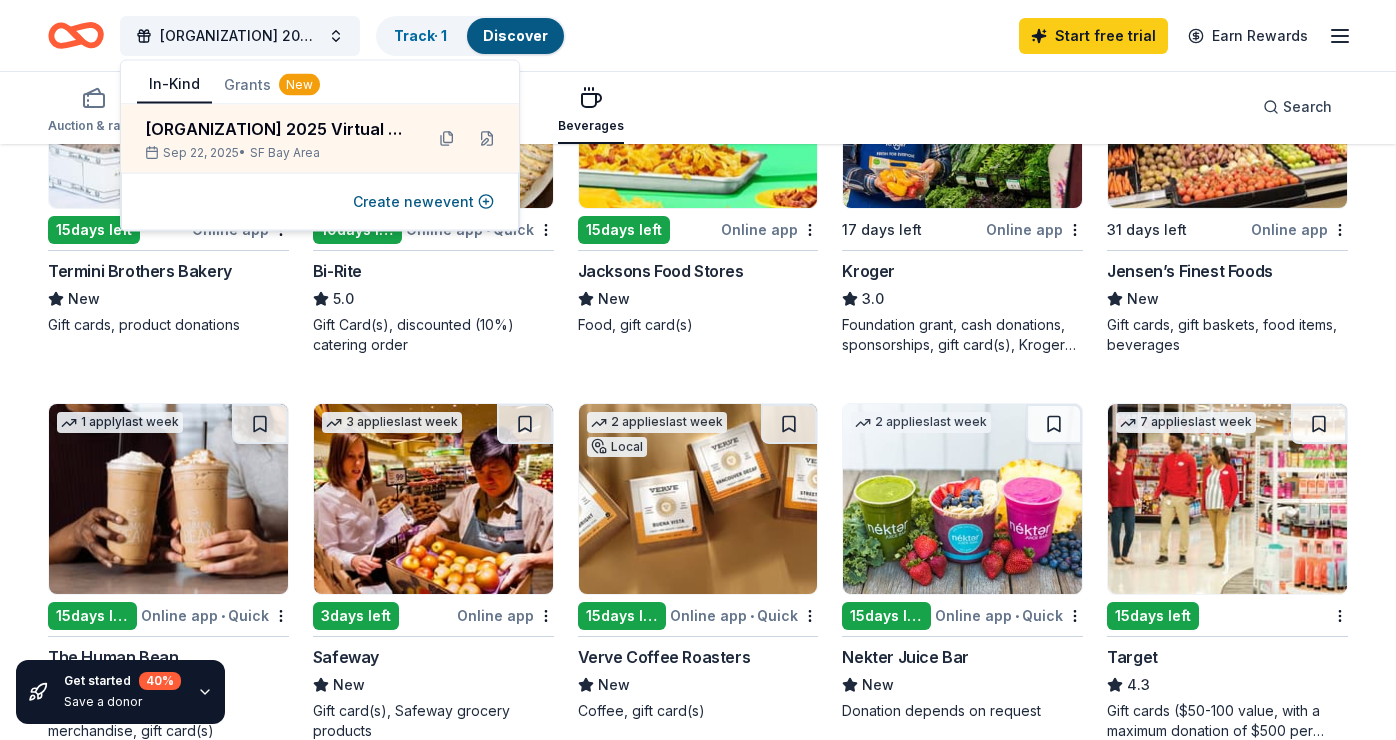 click on "Greenaction 2025 Virtual Auction Track  · 1 Discover Start free  trial Earn Rewards" at bounding box center [698, 35] 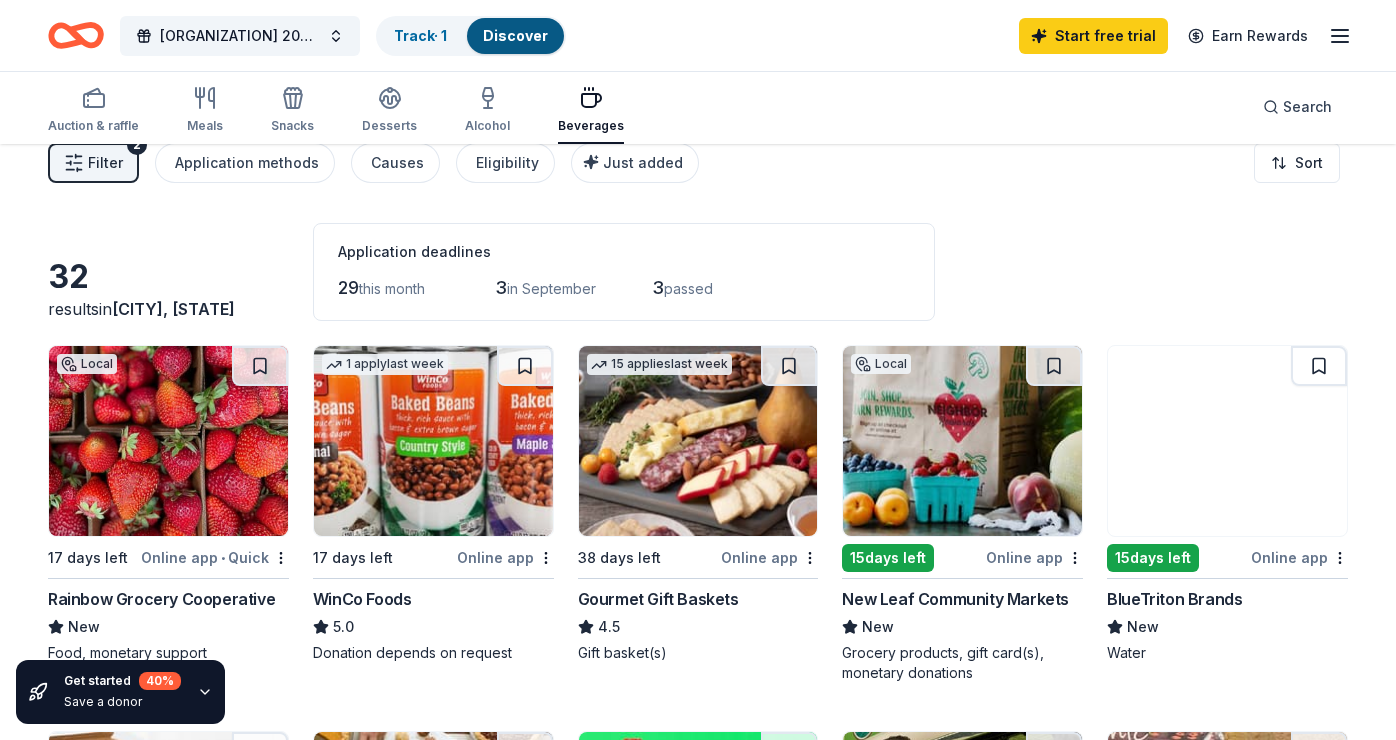 scroll, scrollTop: 0, scrollLeft: 0, axis: both 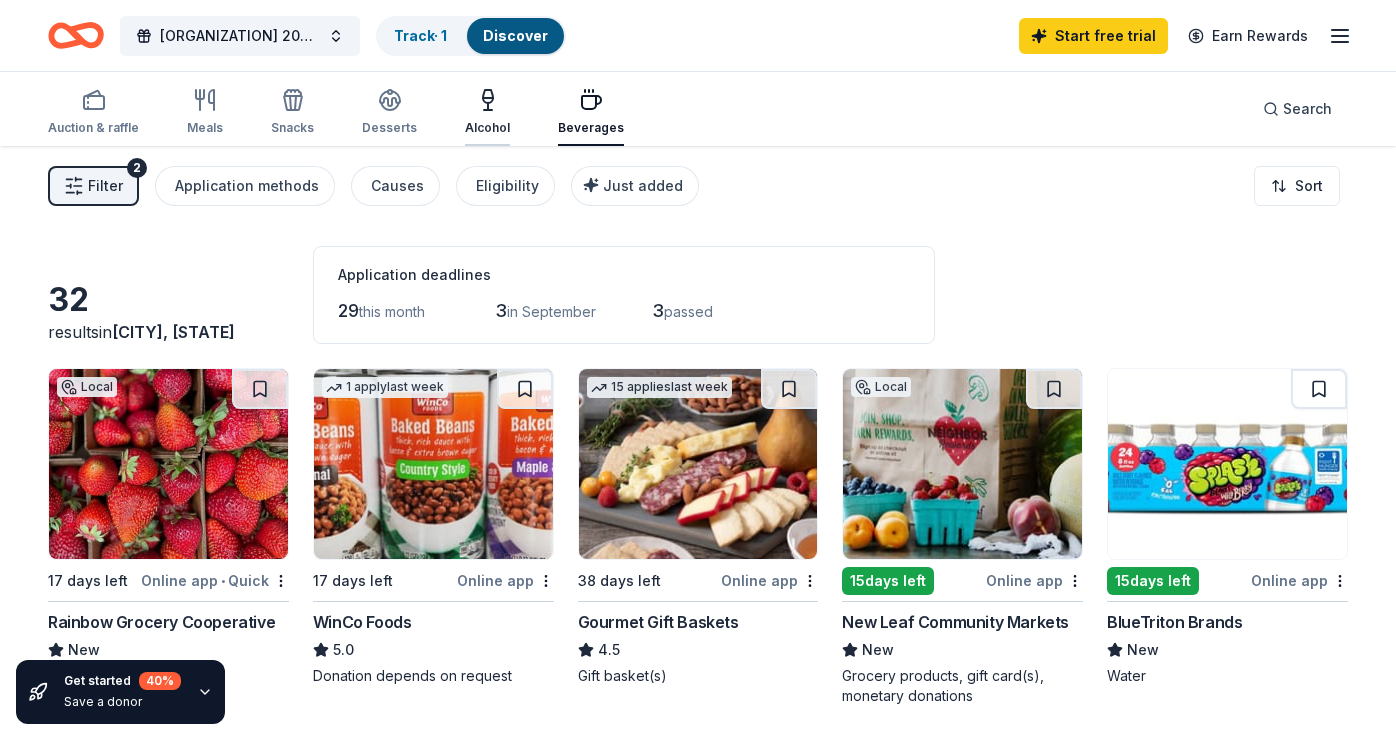 click on "Alcohol" at bounding box center [487, 128] 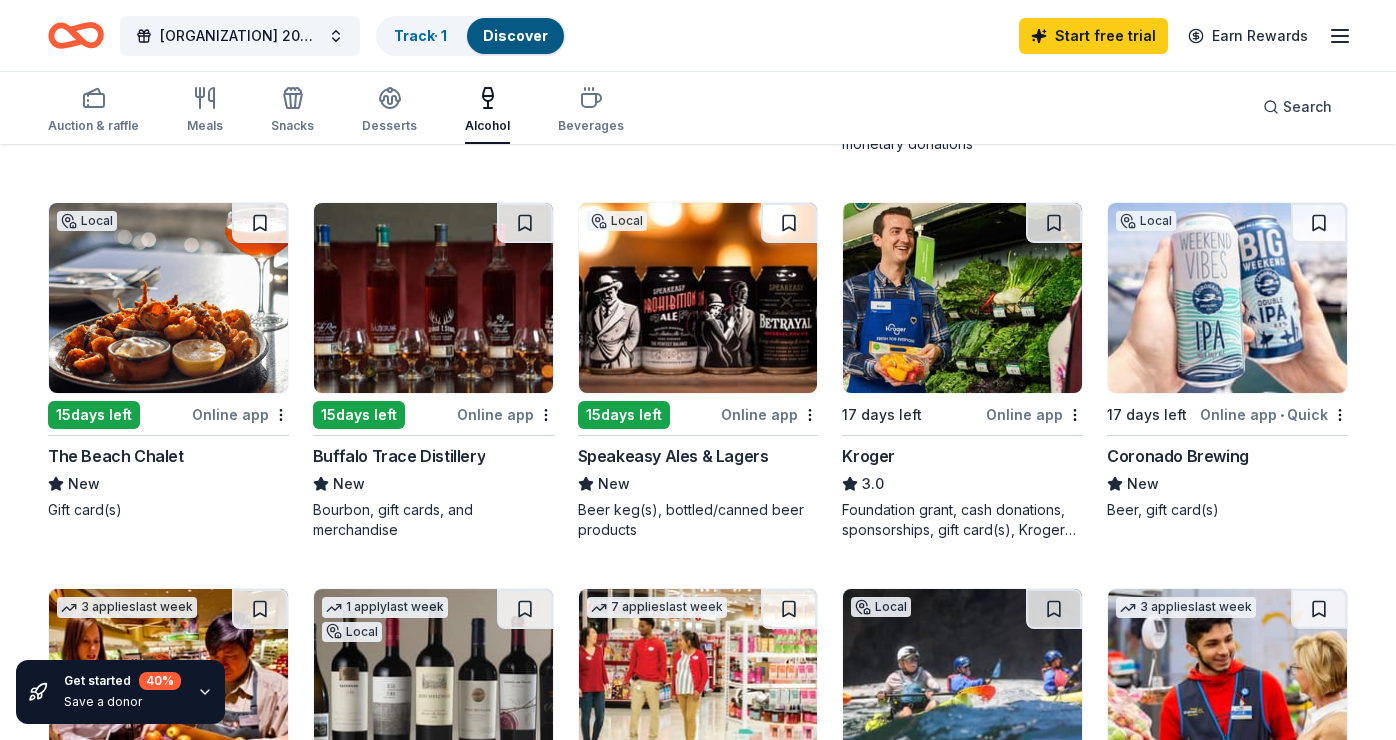 scroll, scrollTop: 554, scrollLeft: 0, axis: vertical 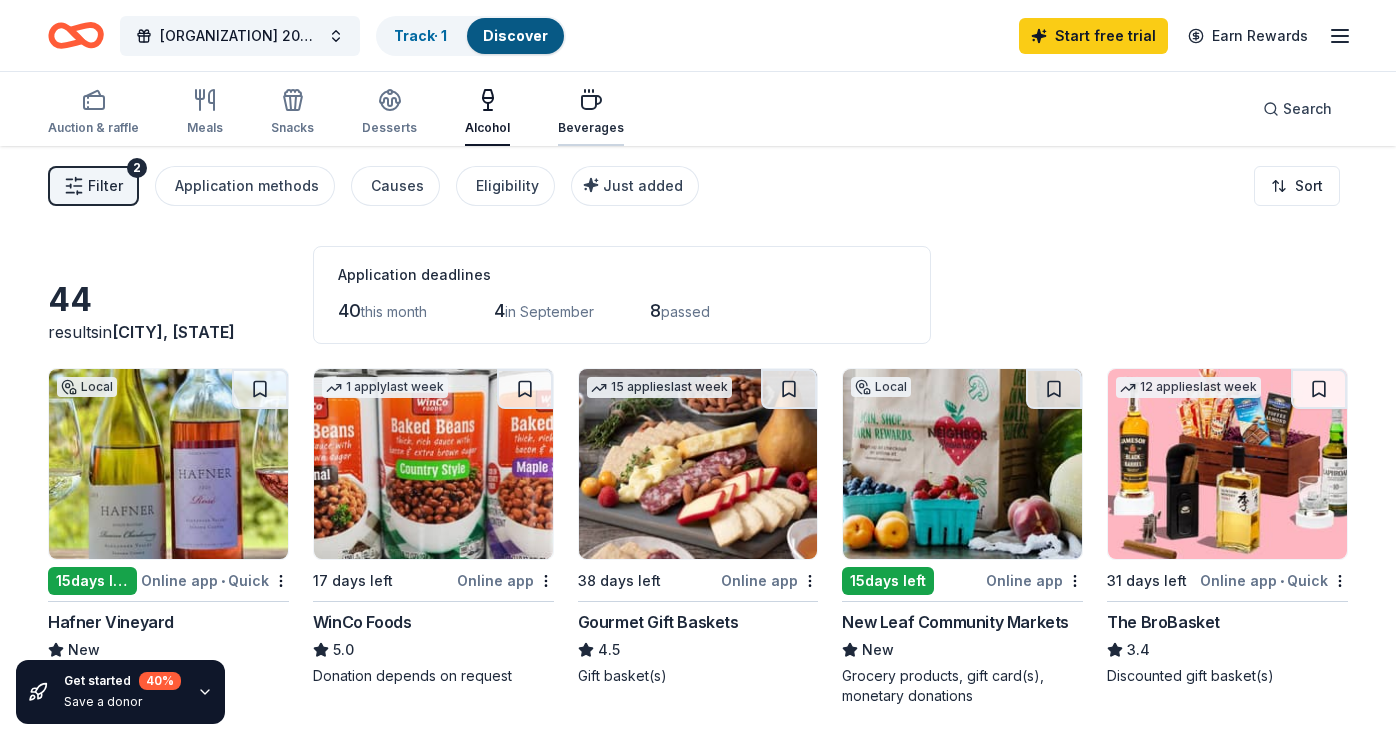 click on "Beverages" at bounding box center [591, 112] 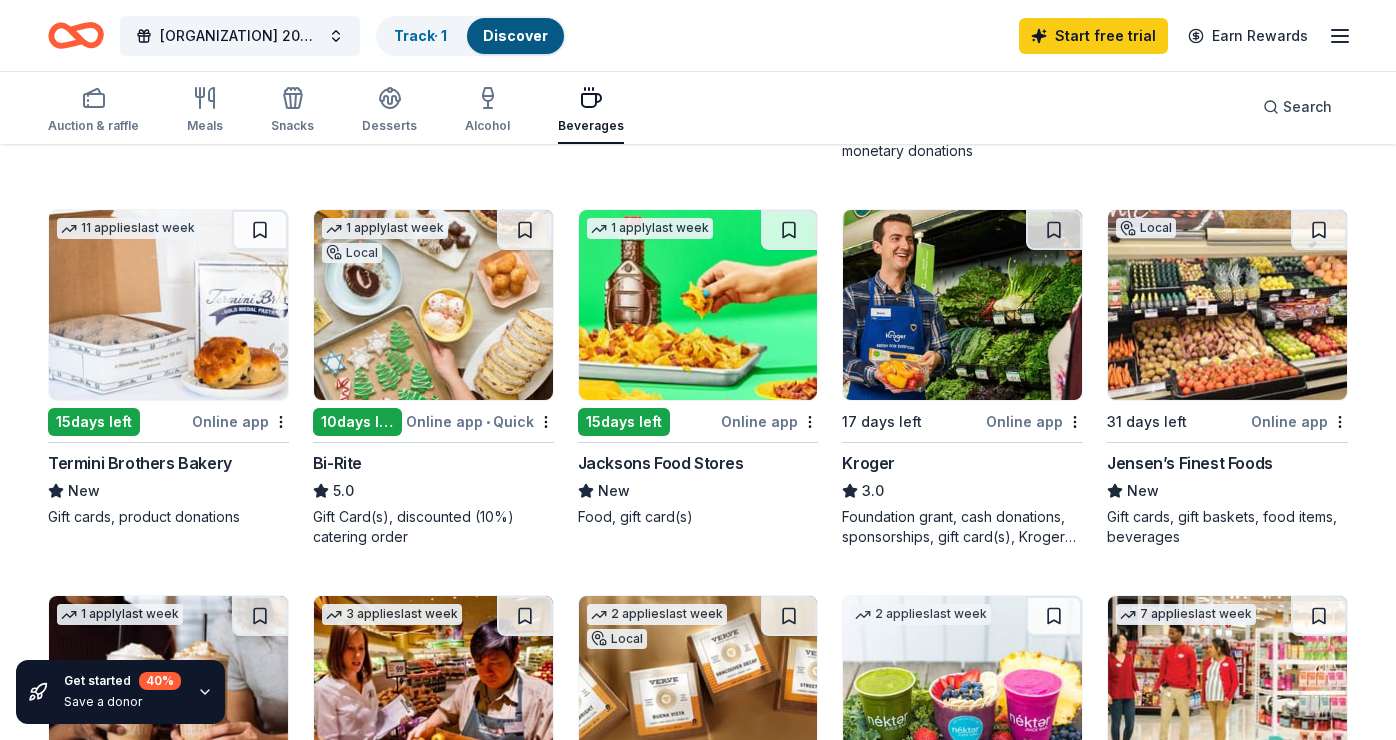 scroll, scrollTop: 581, scrollLeft: 0, axis: vertical 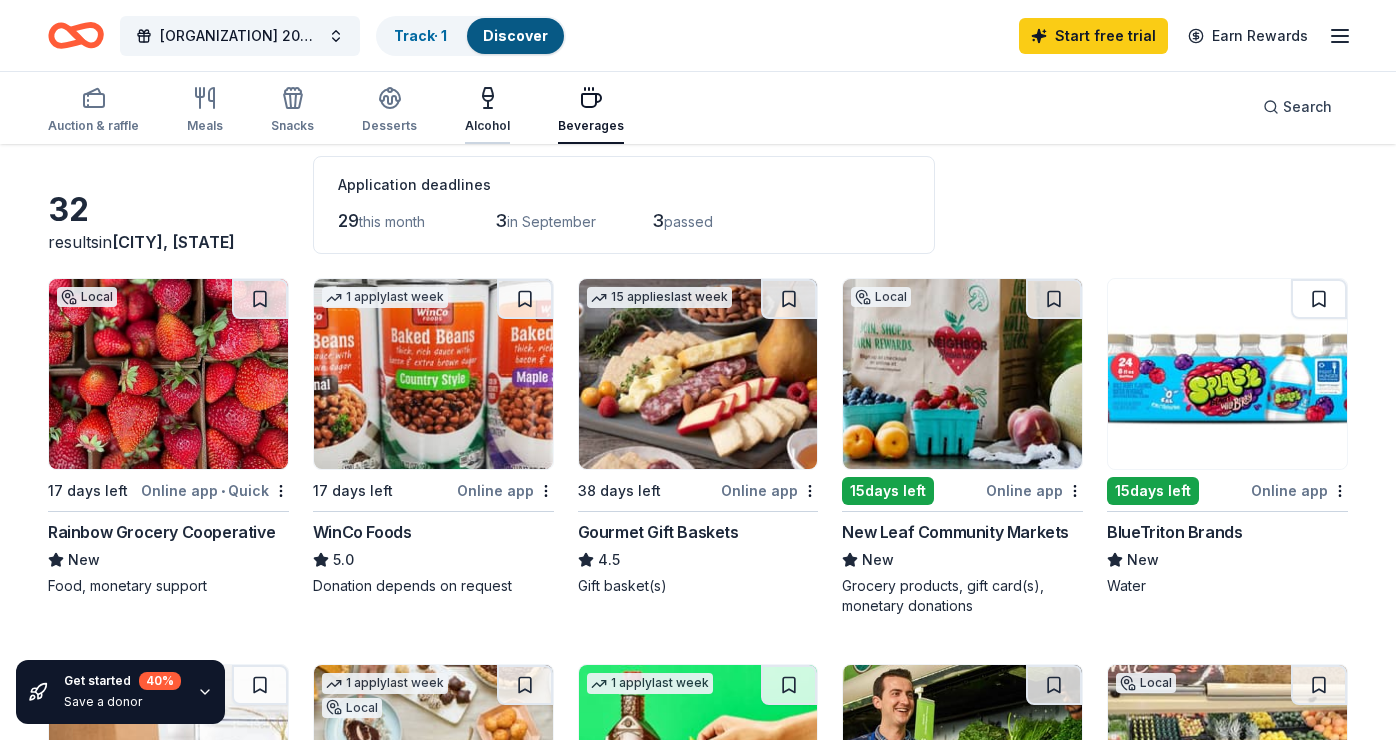 click on "Alcohol" at bounding box center [487, 126] 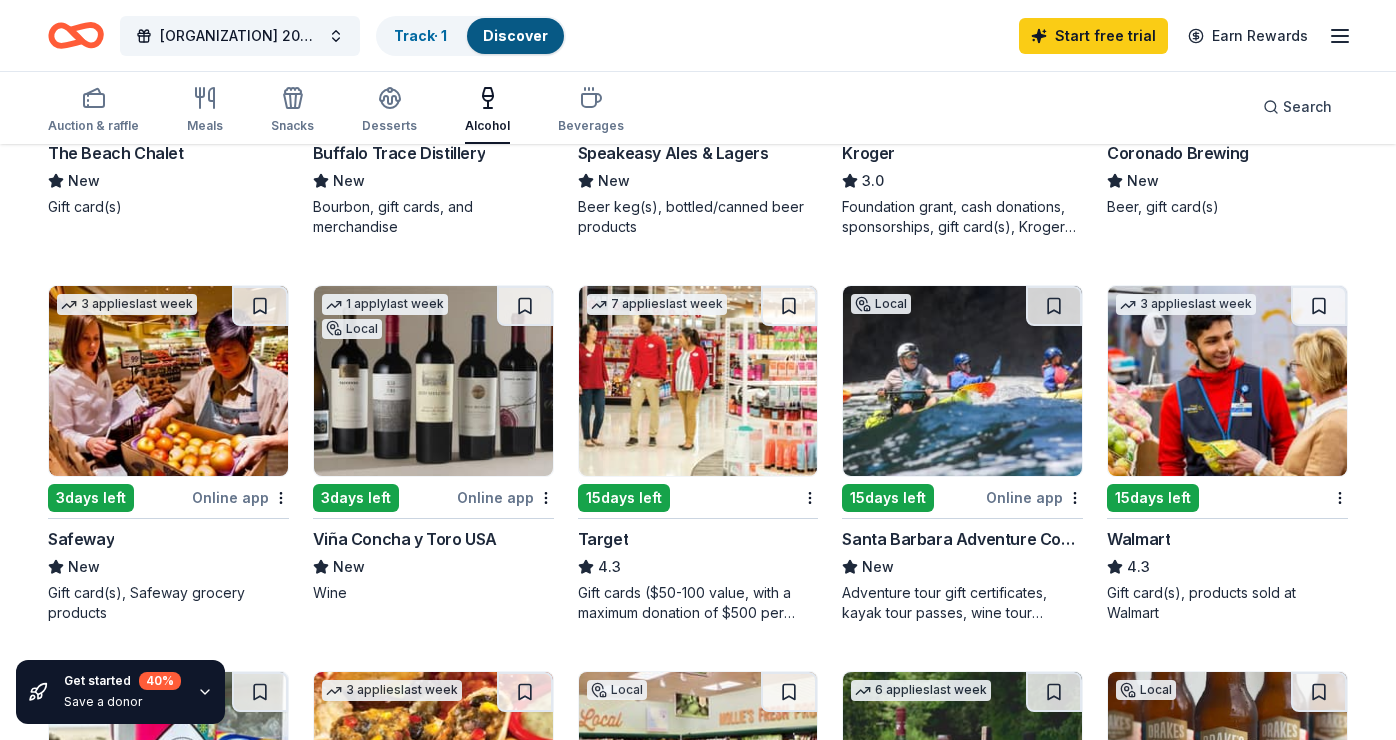 scroll, scrollTop: 858, scrollLeft: 0, axis: vertical 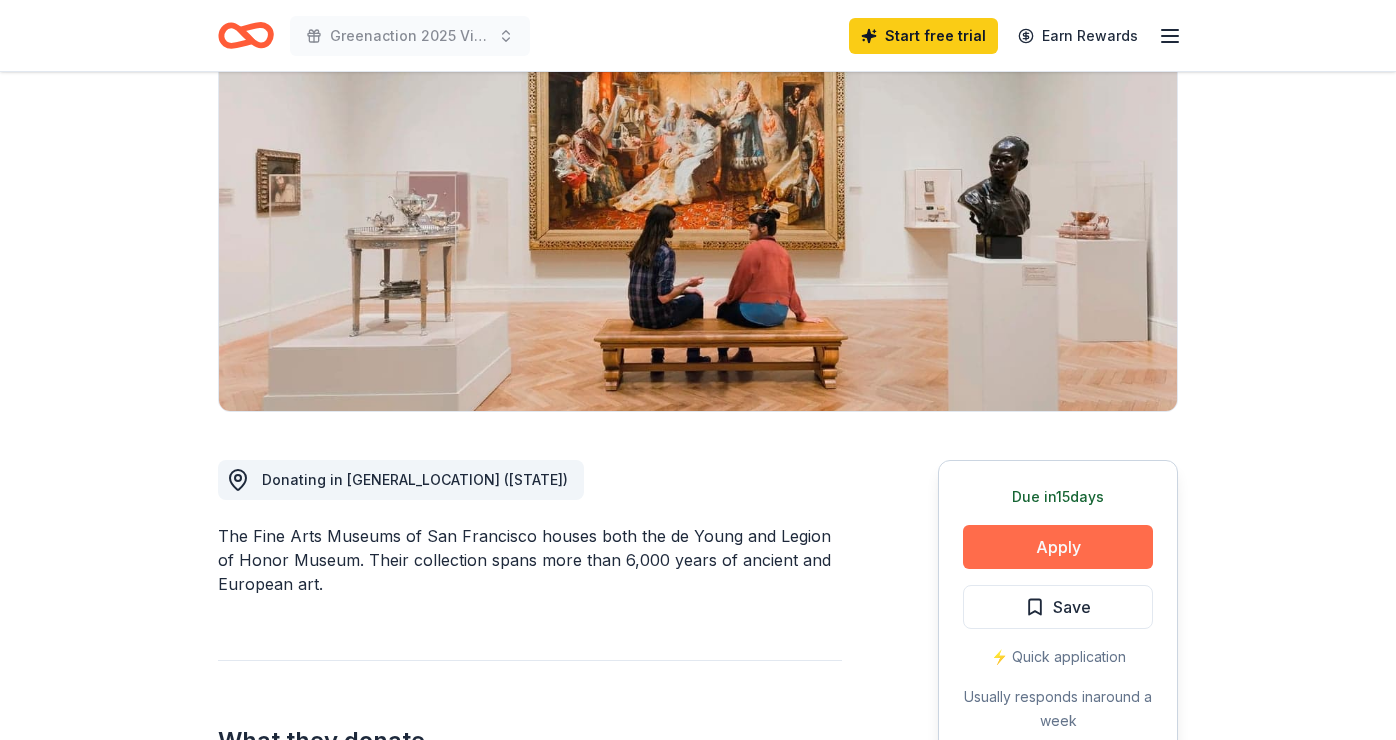 click on "Apply" at bounding box center [1058, 547] 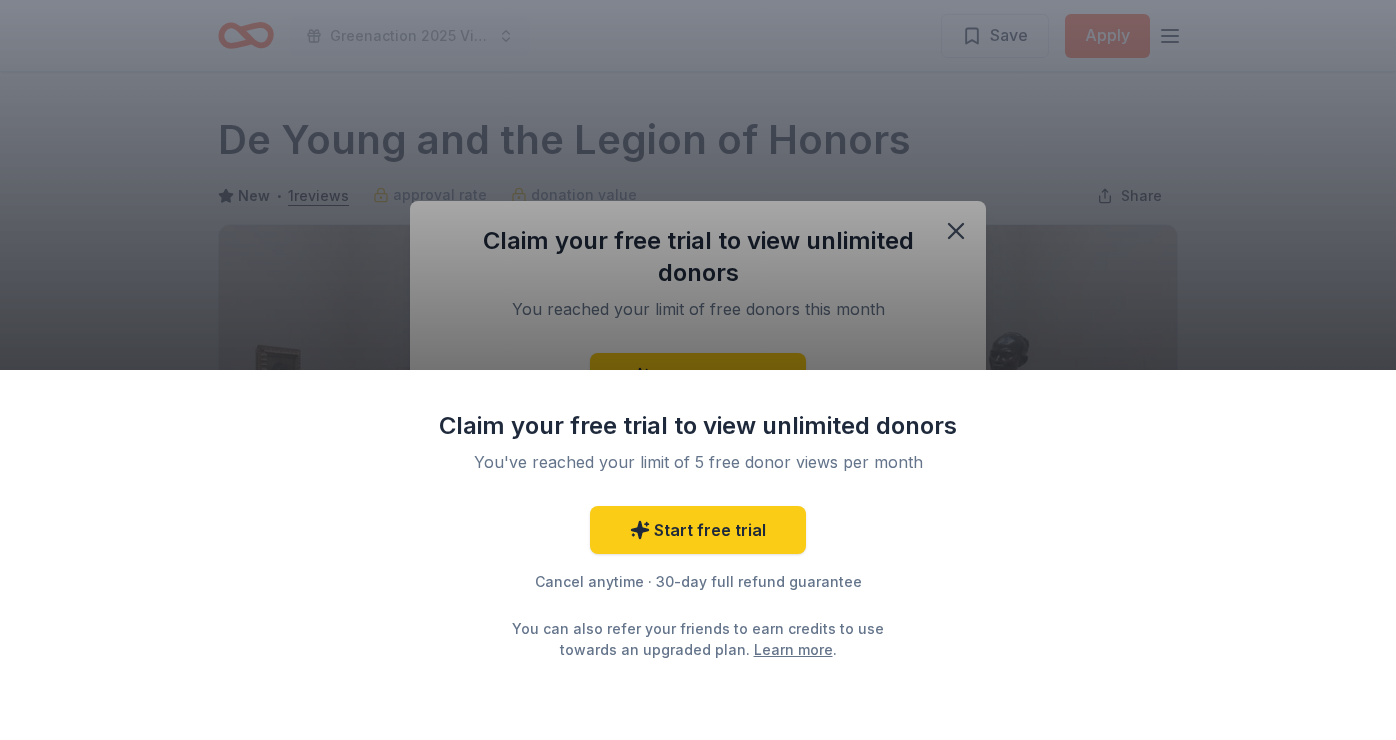 scroll, scrollTop: 0, scrollLeft: 0, axis: both 